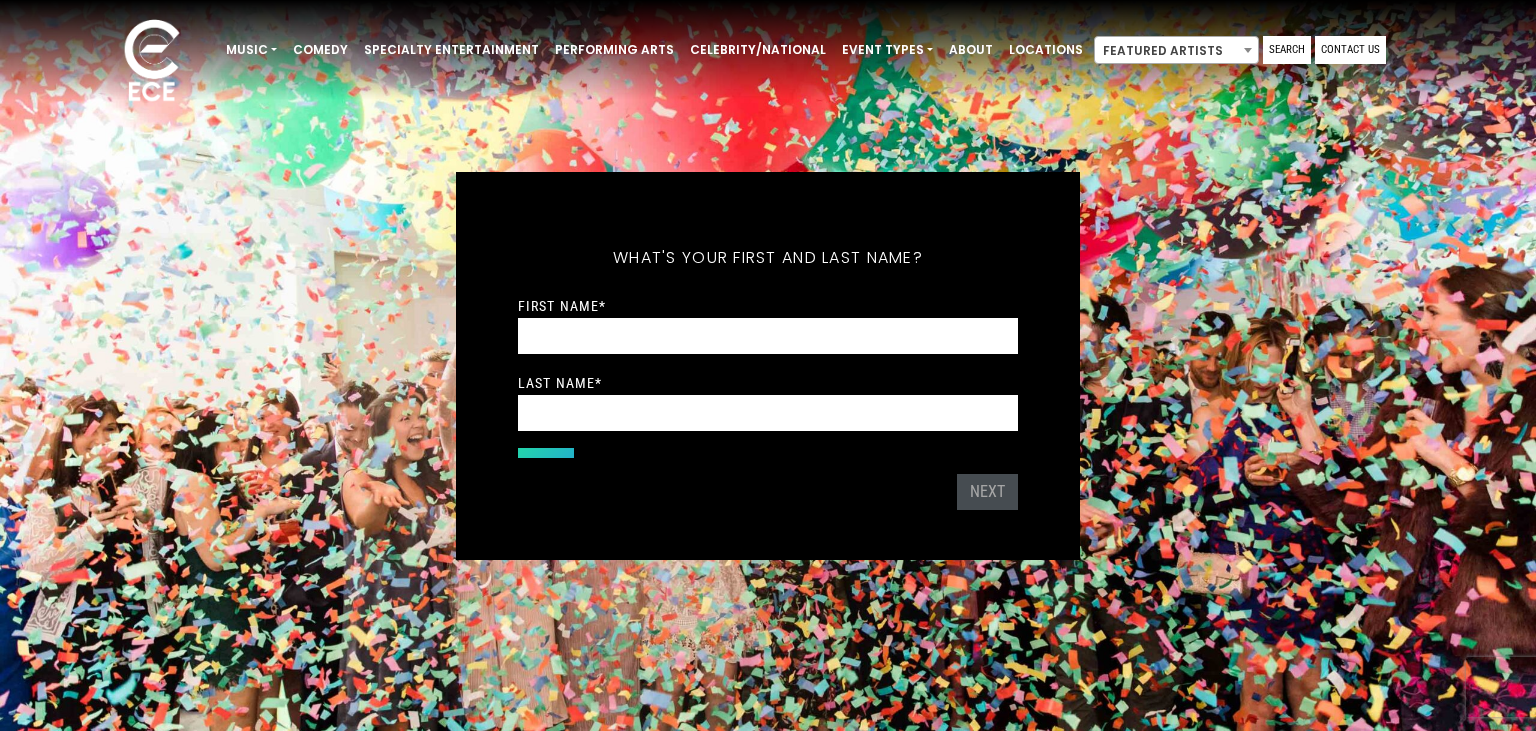 scroll, scrollTop: 0, scrollLeft: 0, axis: both 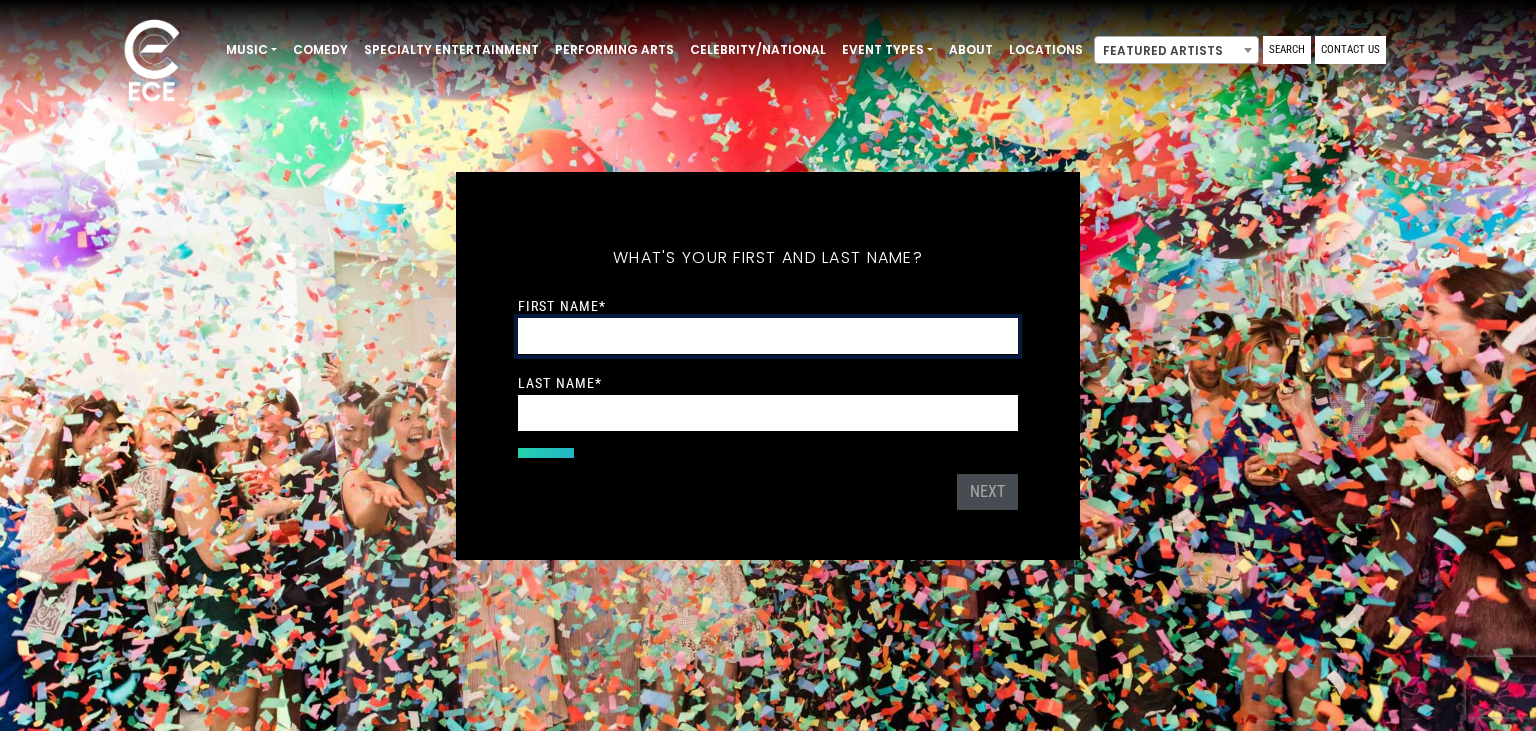 click on "First Name *" at bounding box center [768, 336] 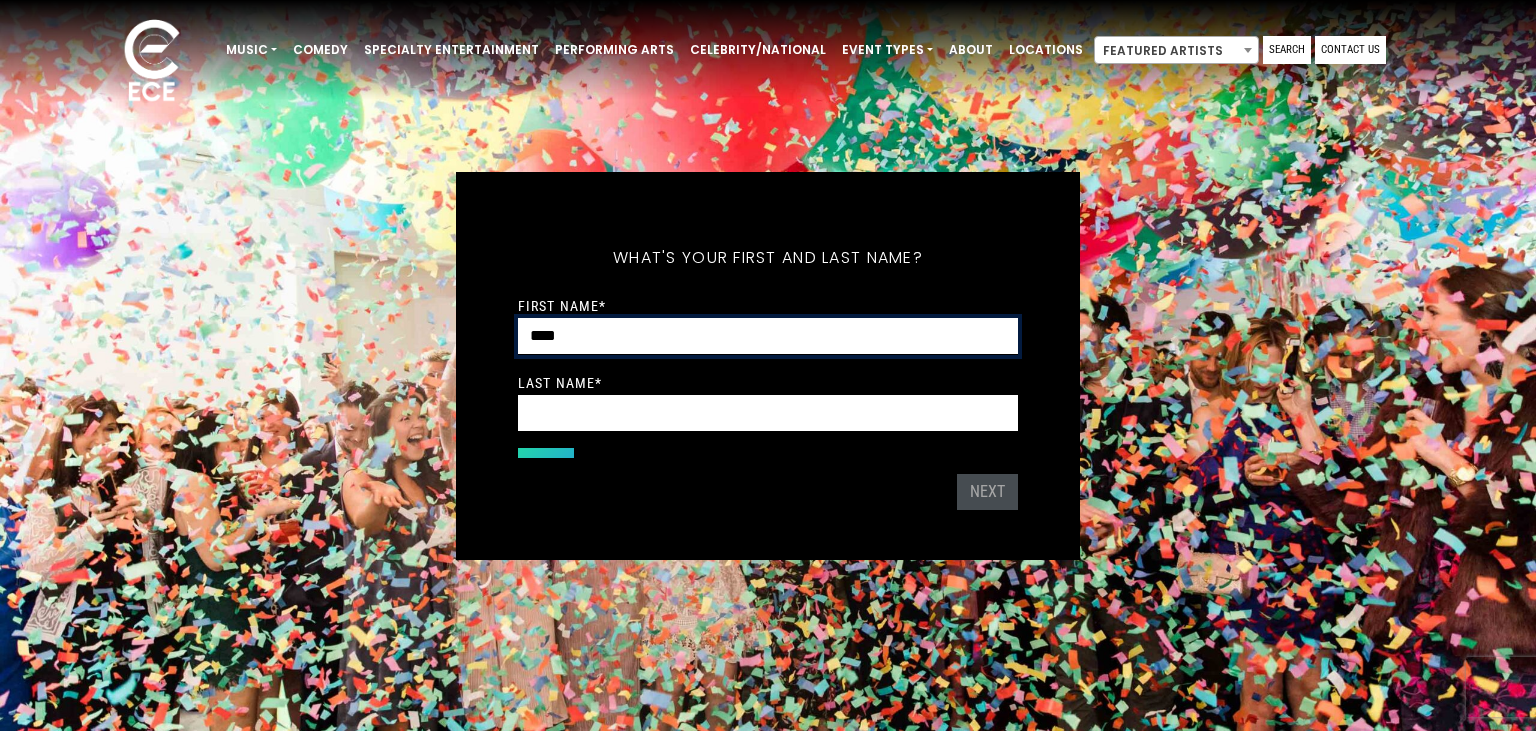 type on "****" 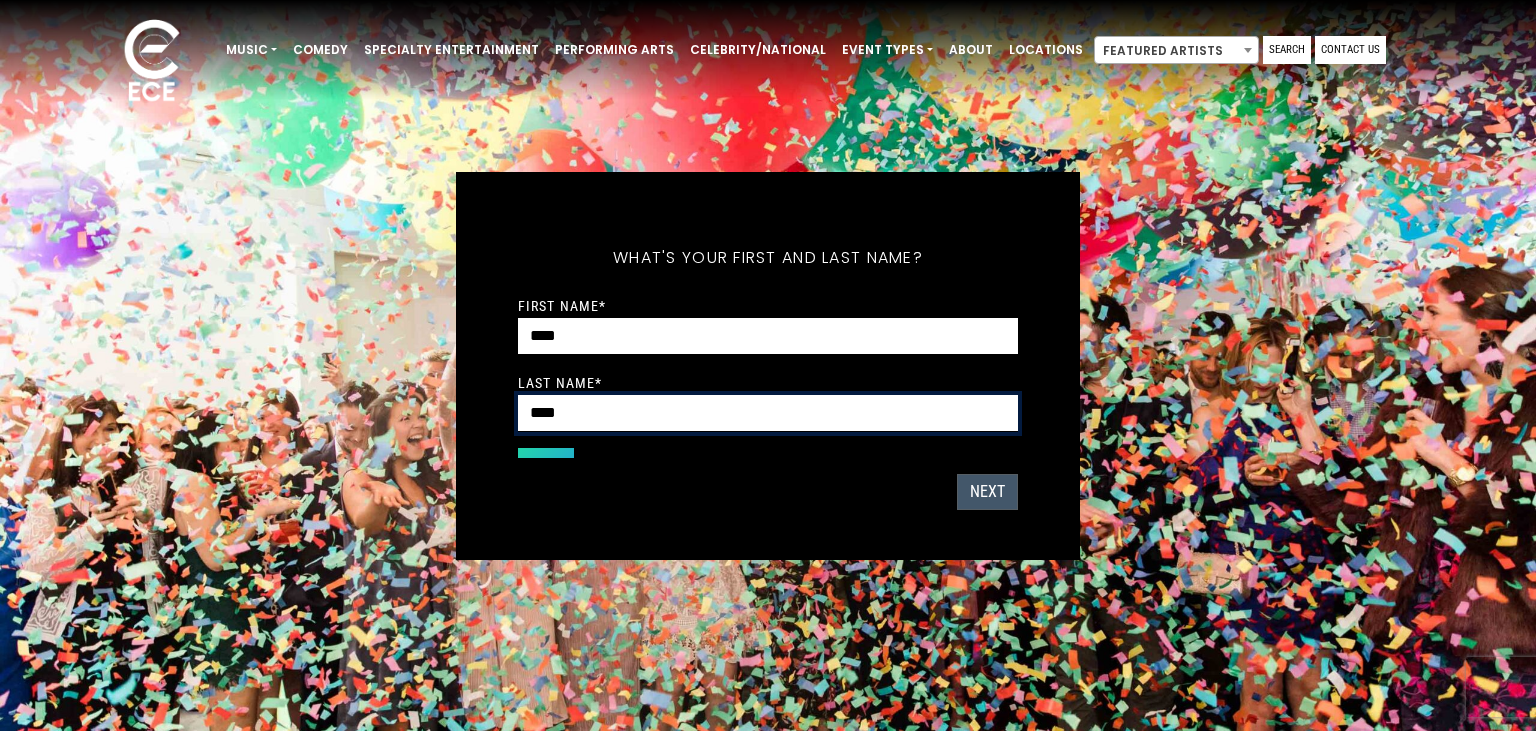 type on "****" 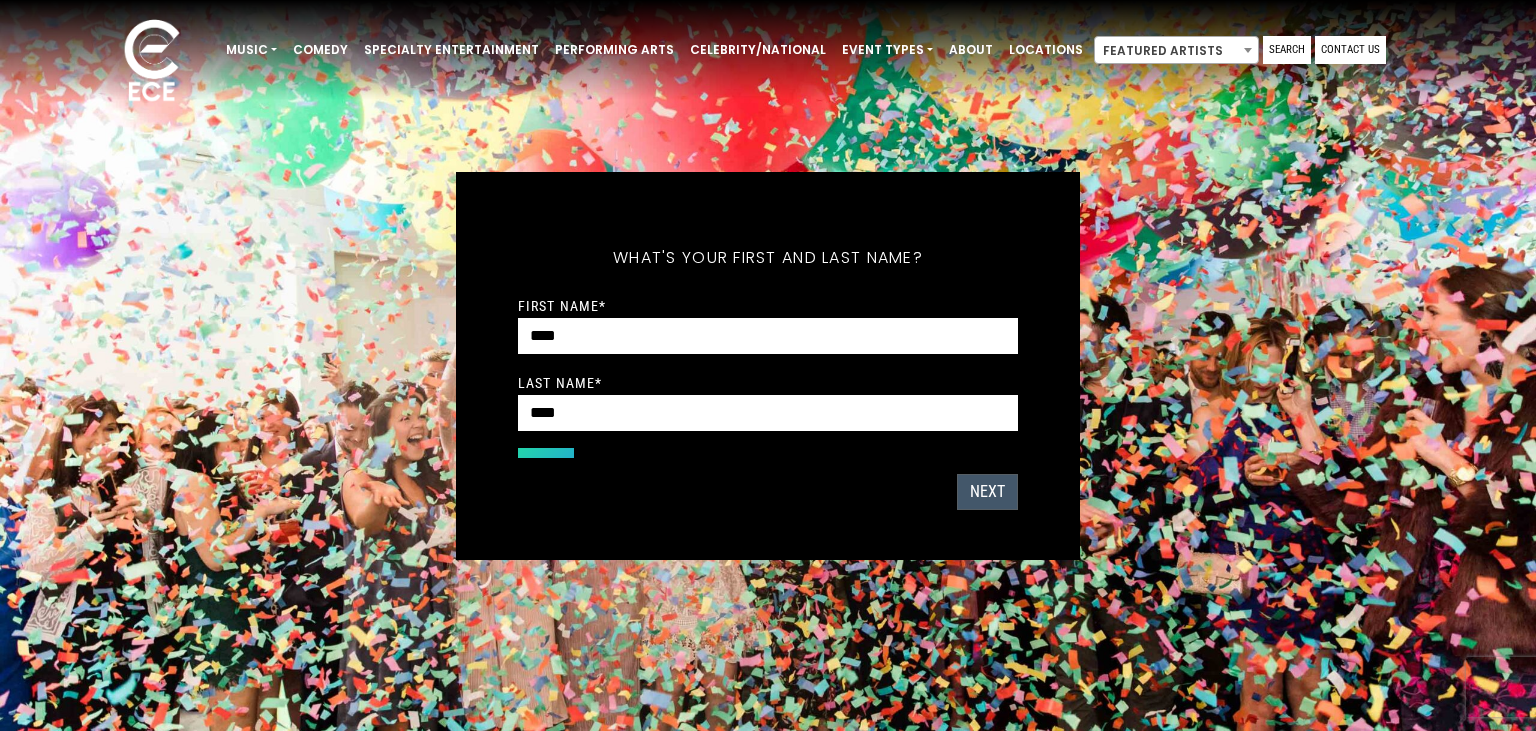 click on "Next" at bounding box center [987, 492] 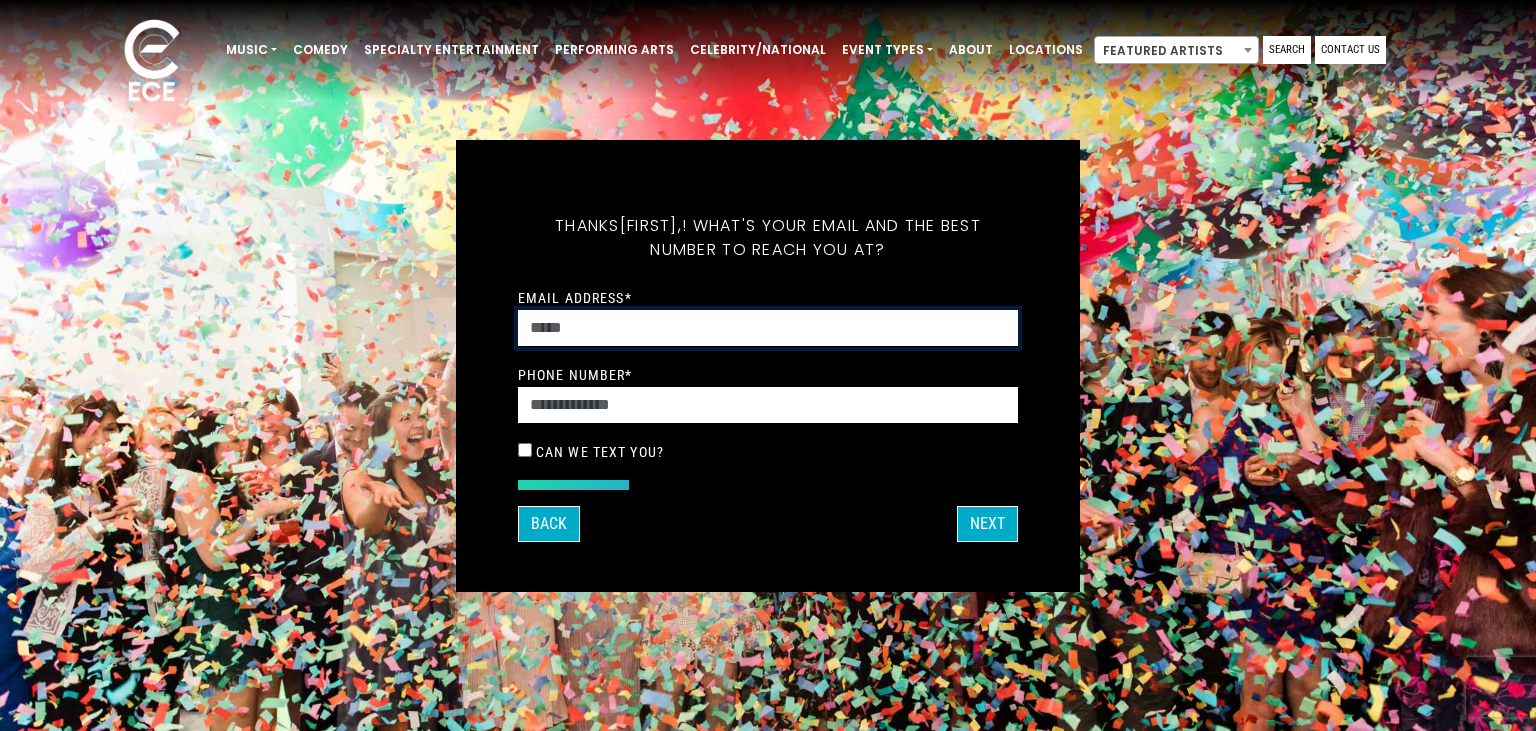 click on "Email Address *" at bounding box center [768, 328] 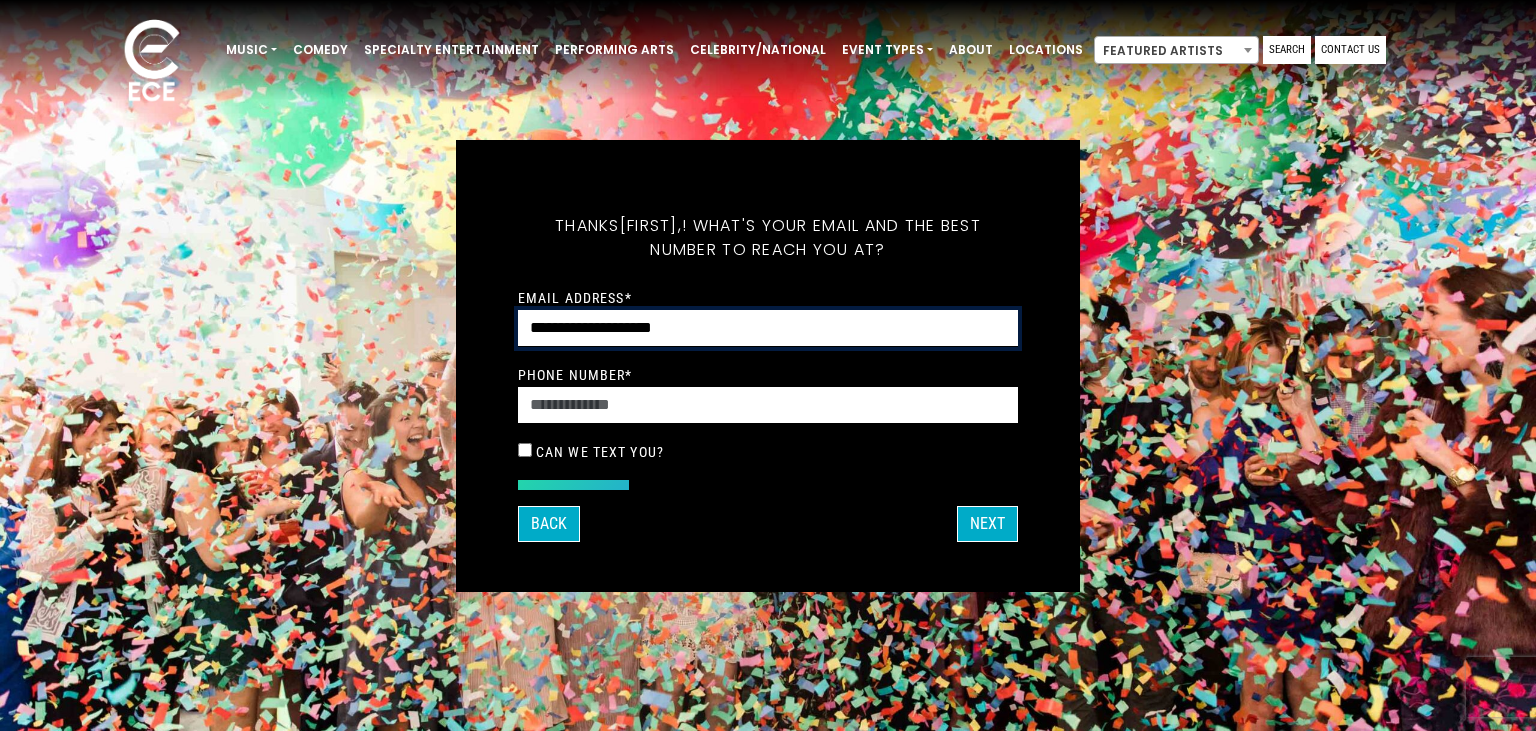 type on "**********" 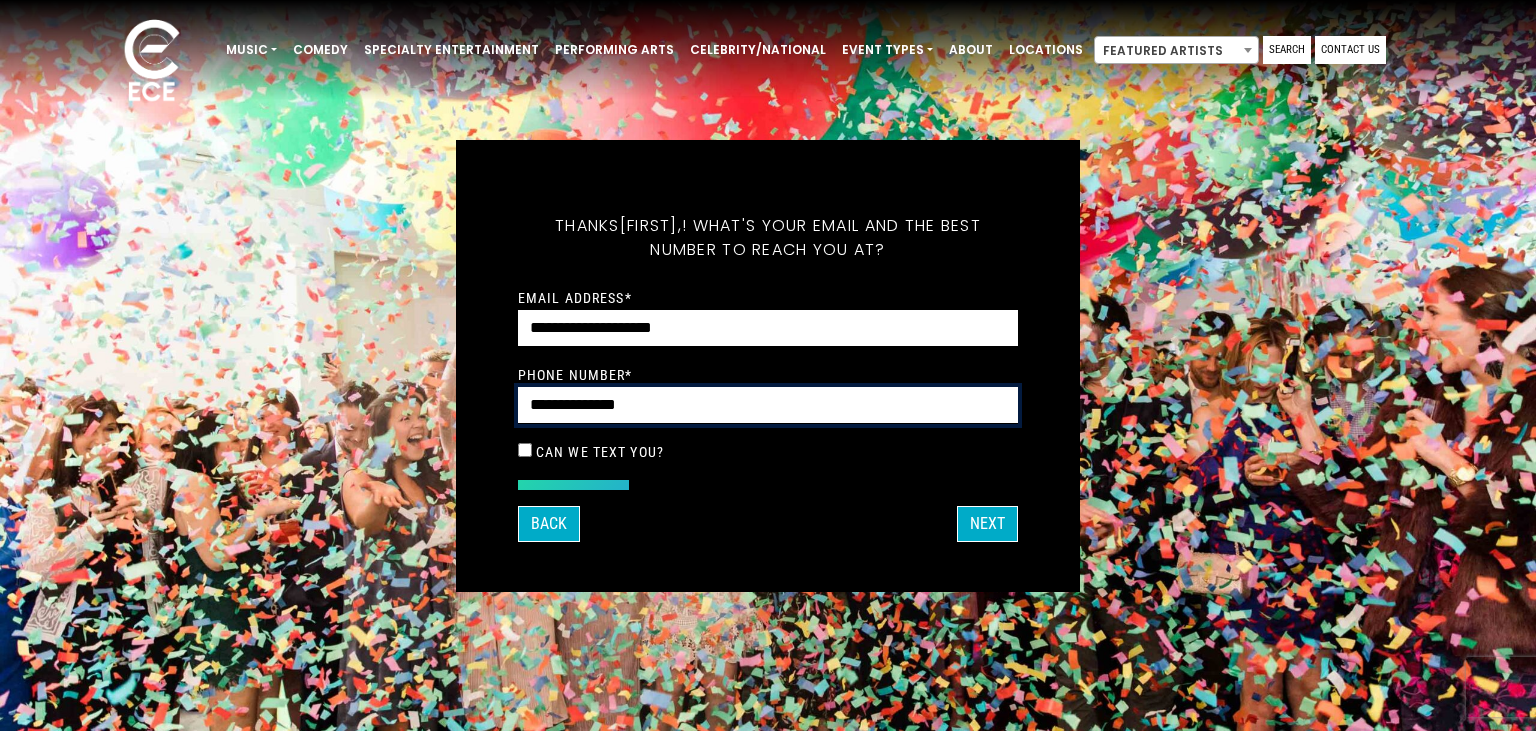 type on "**********" 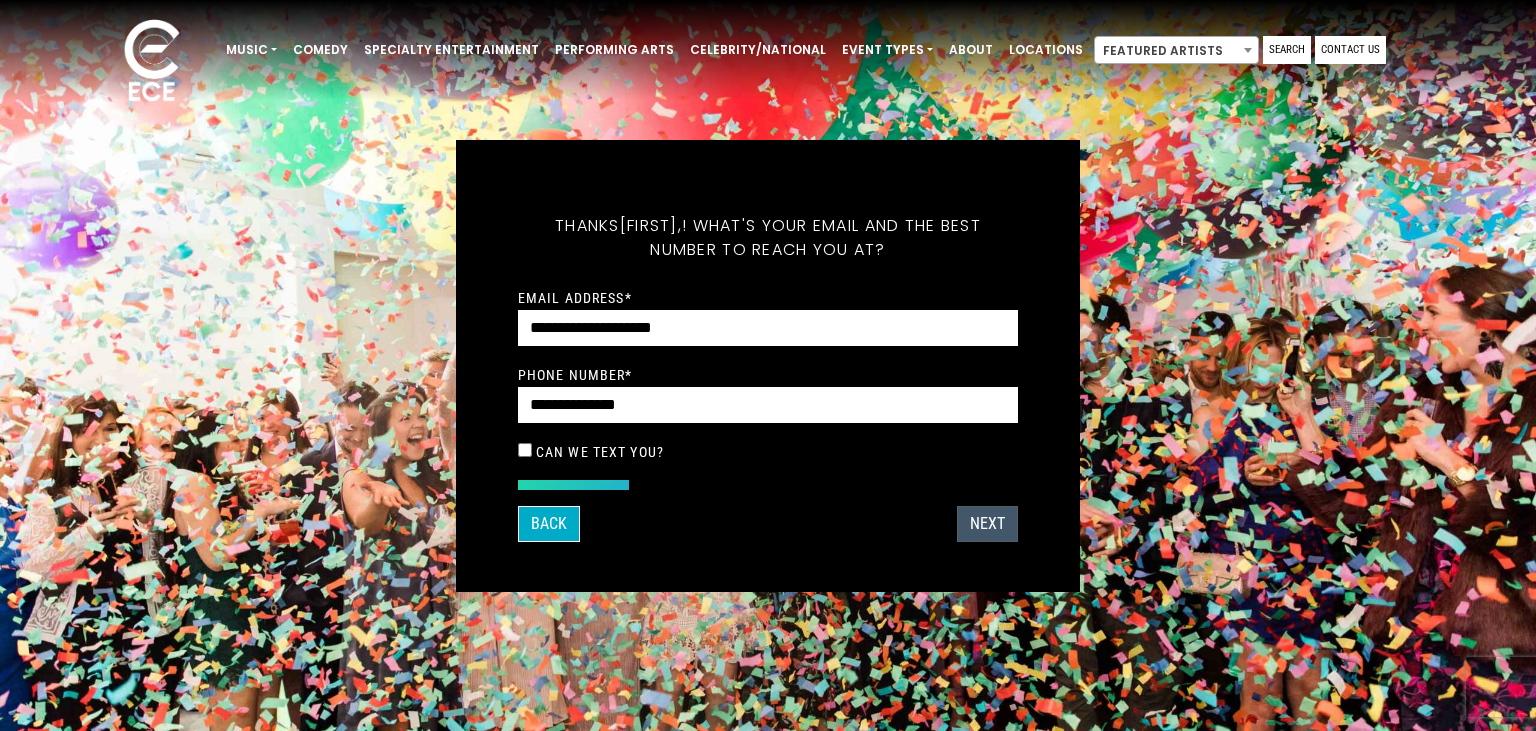 click on "Next" at bounding box center [987, 524] 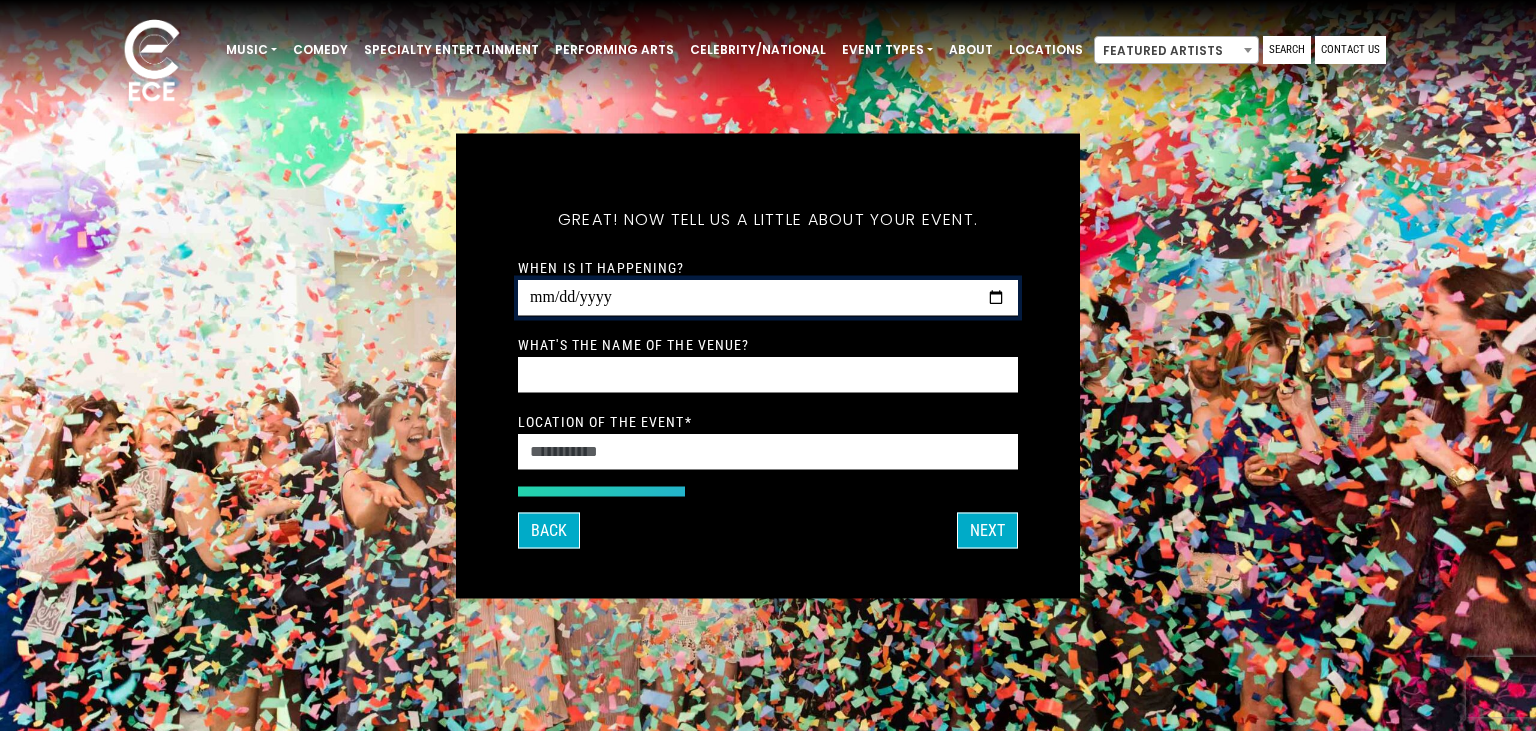 click on "When is it happening?" at bounding box center [768, 297] 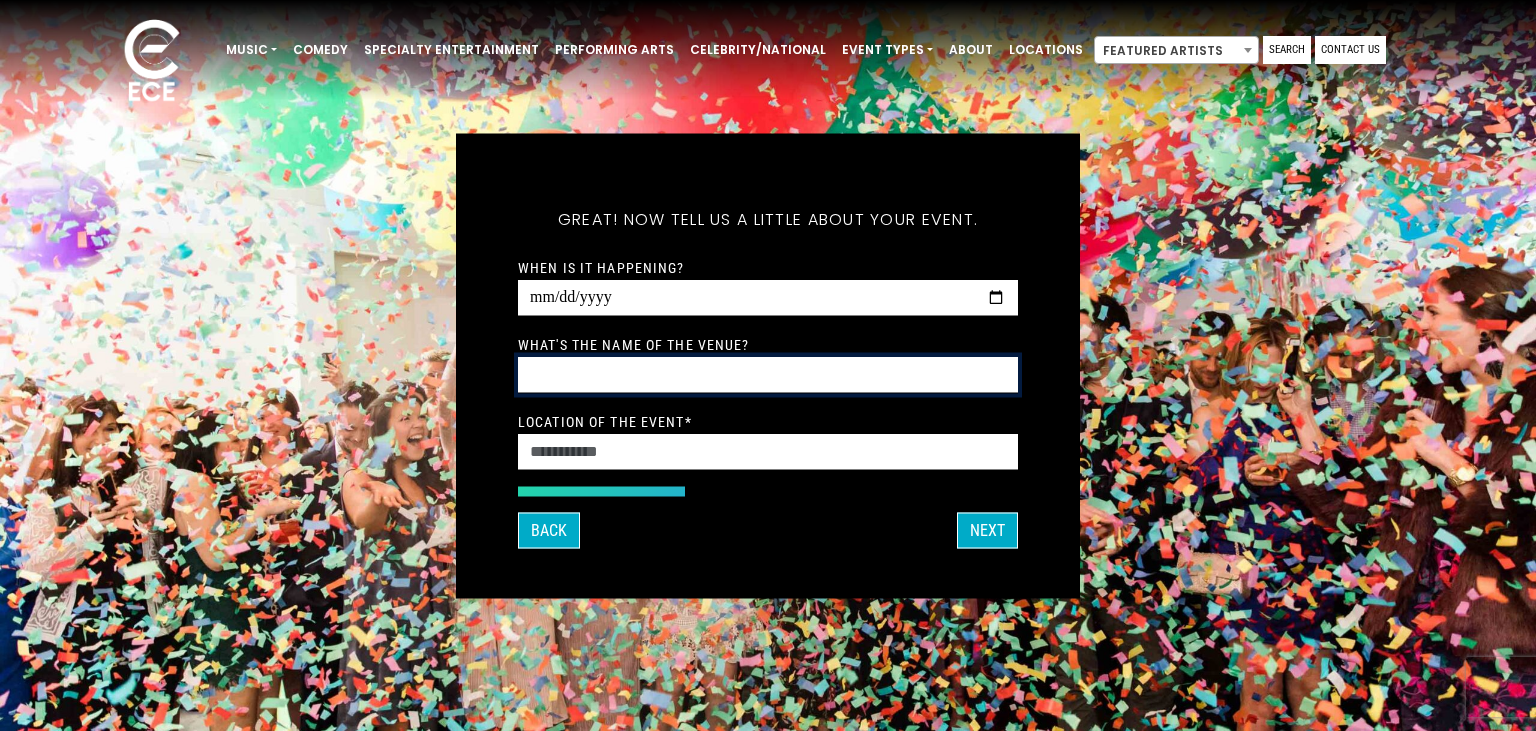 click on "What's the name of the venue?" at bounding box center (768, 374) 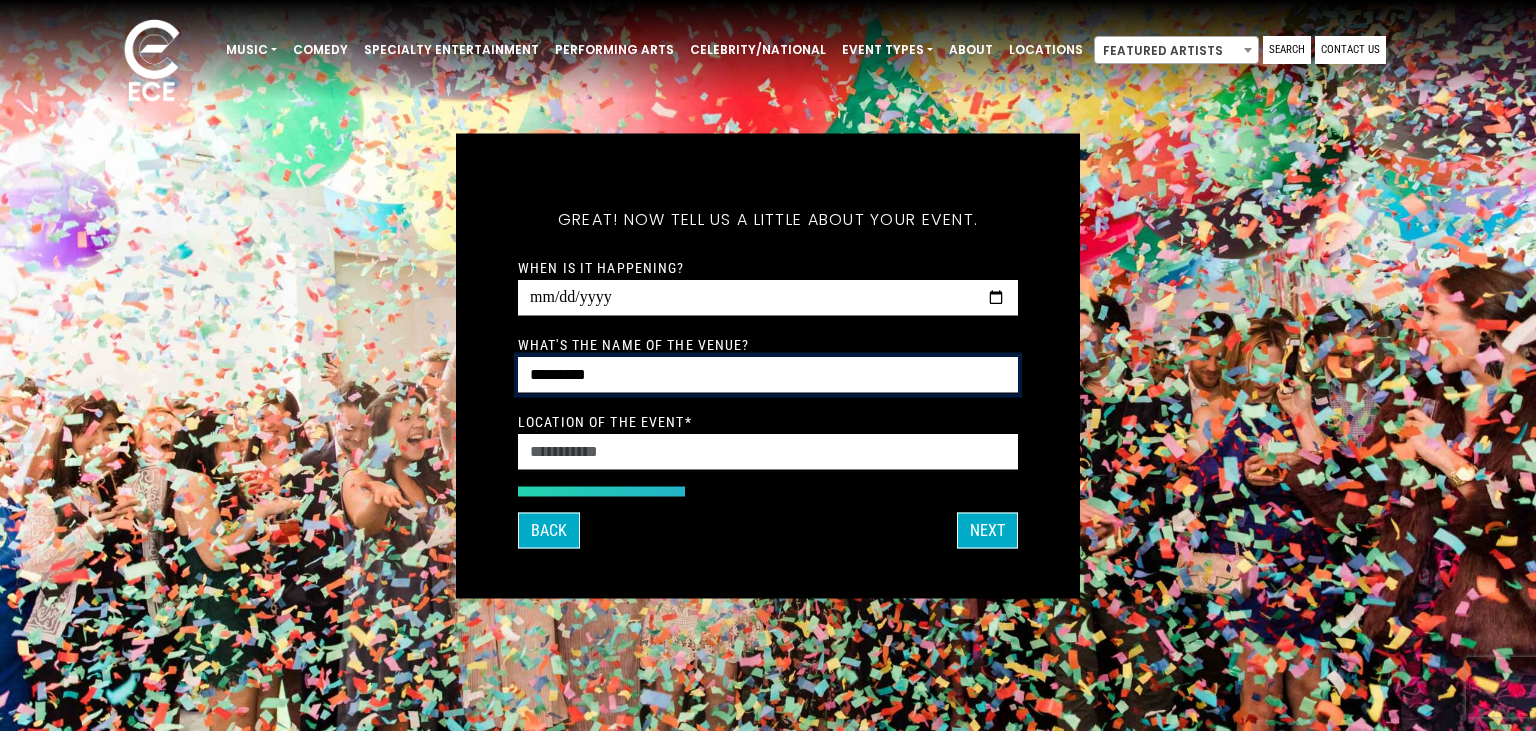 type on "*********" 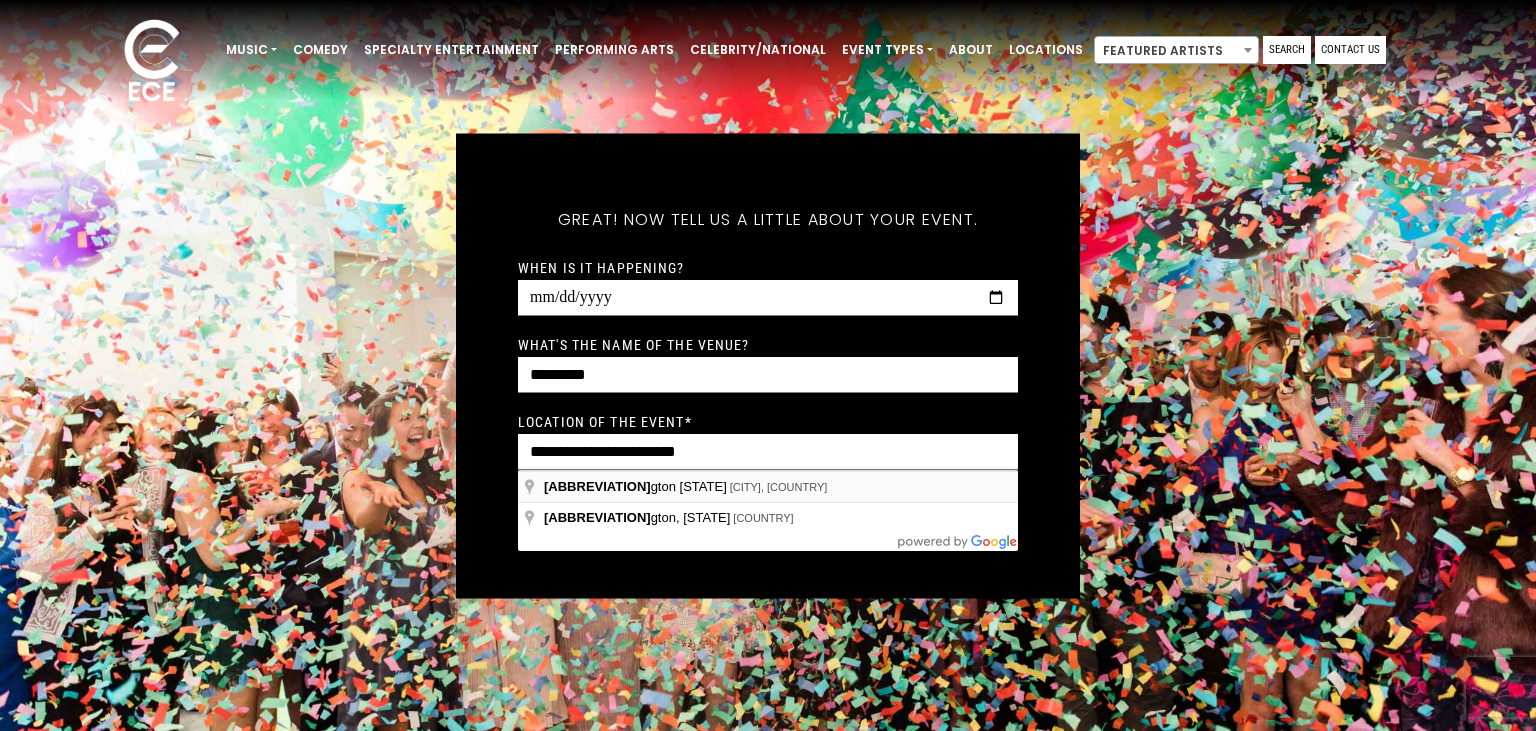 type on "**********" 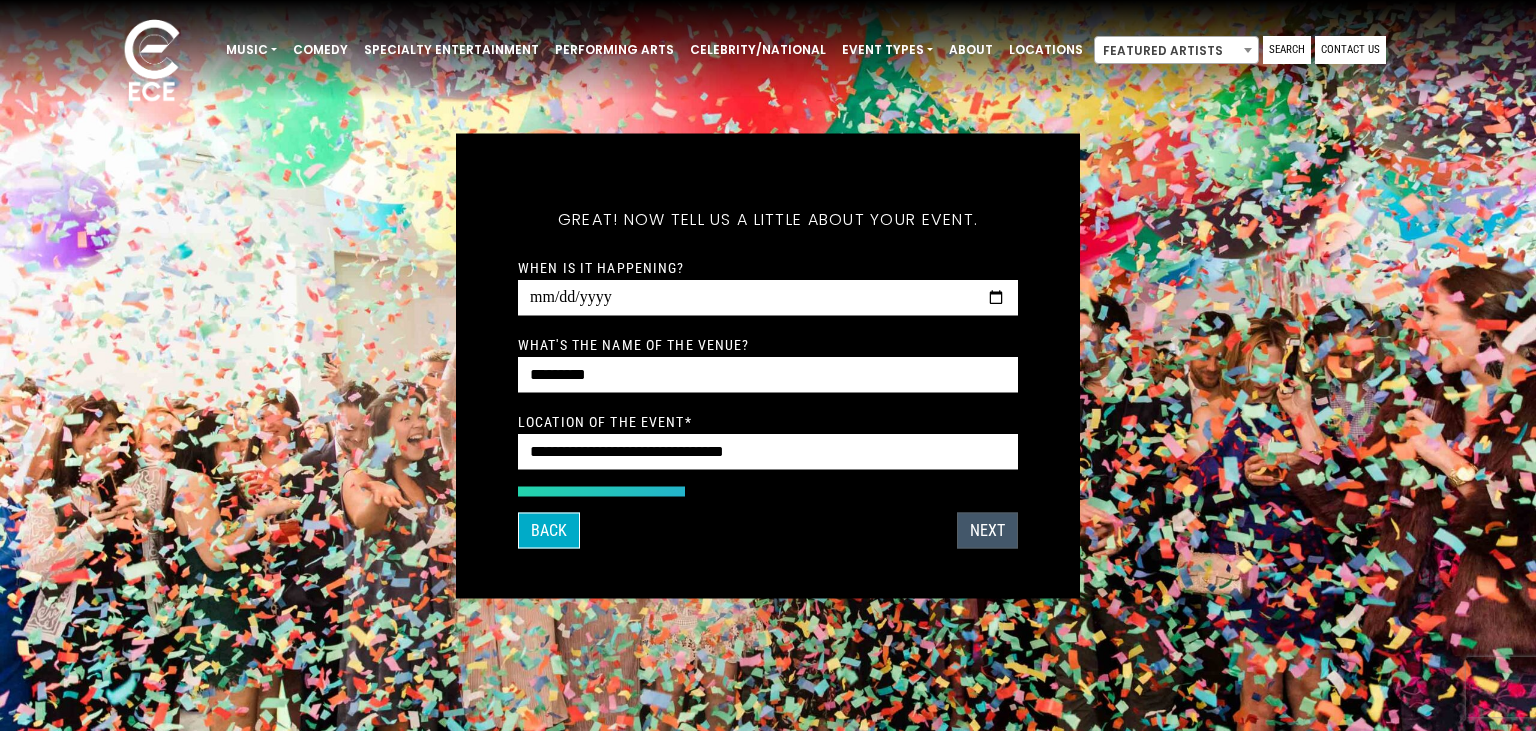 click on "Next" at bounding box center [987, 530] 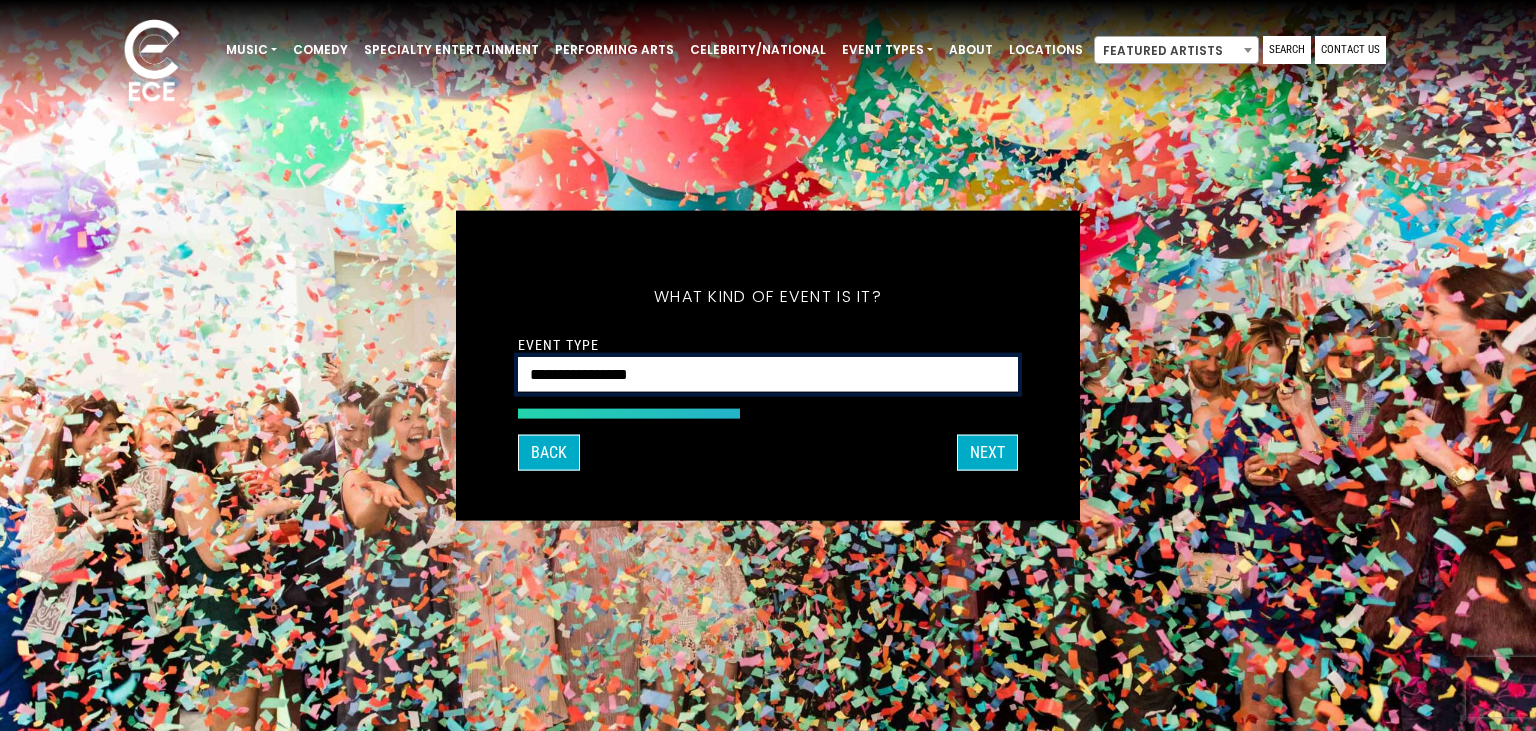 select on "*******" 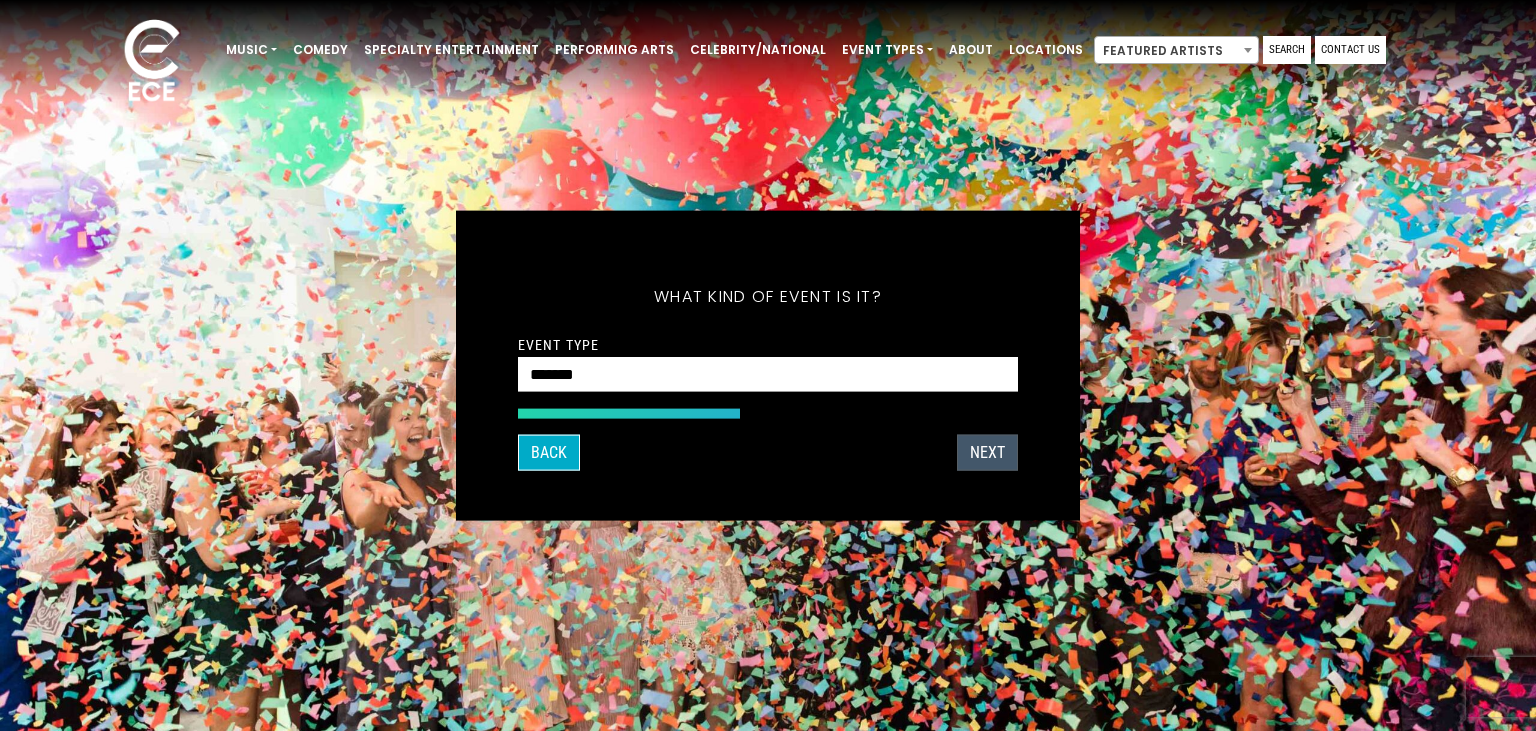 click on "Next" at bounding box center (987, 453) 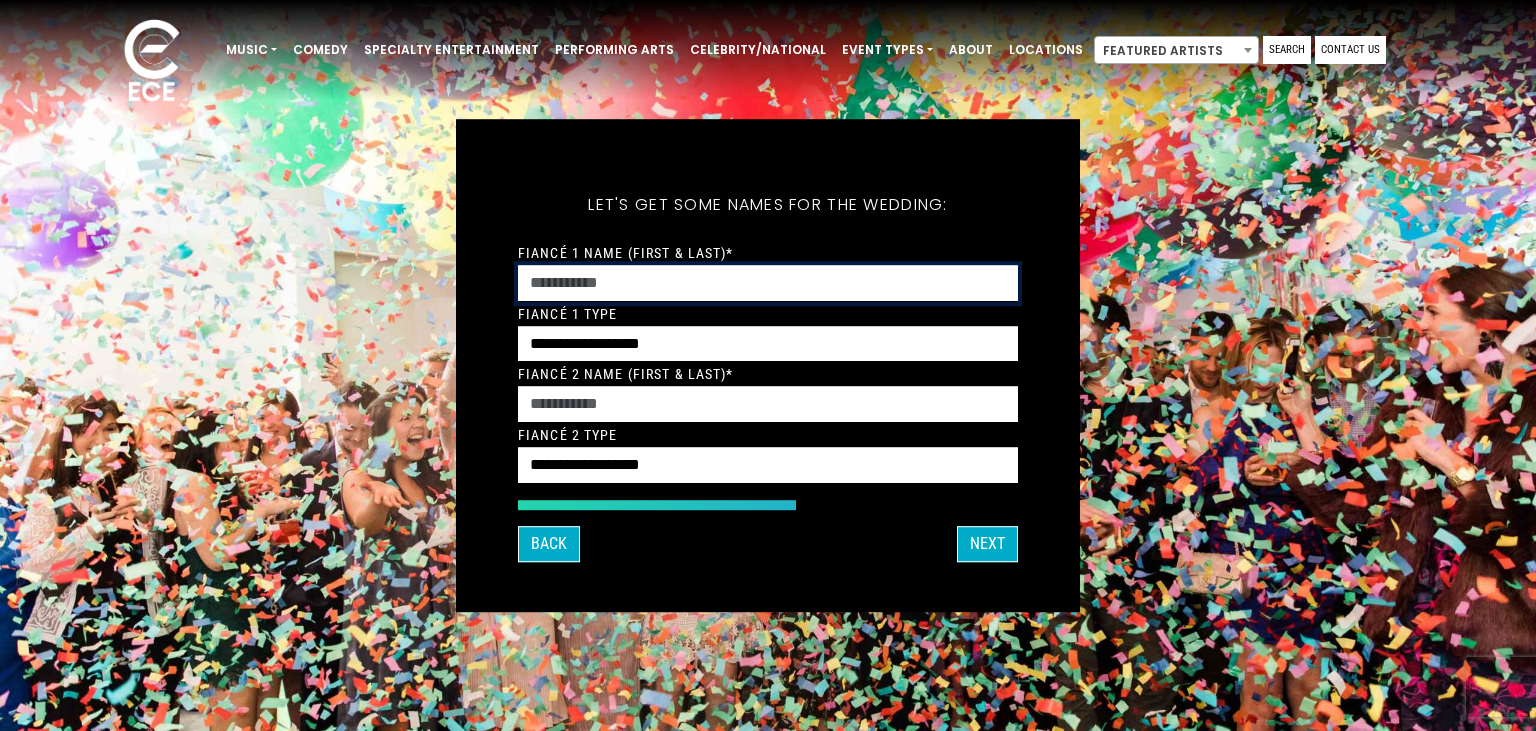 click on "Fiancé 1 Name (First & Last)*" at bounding box center (768, 283) 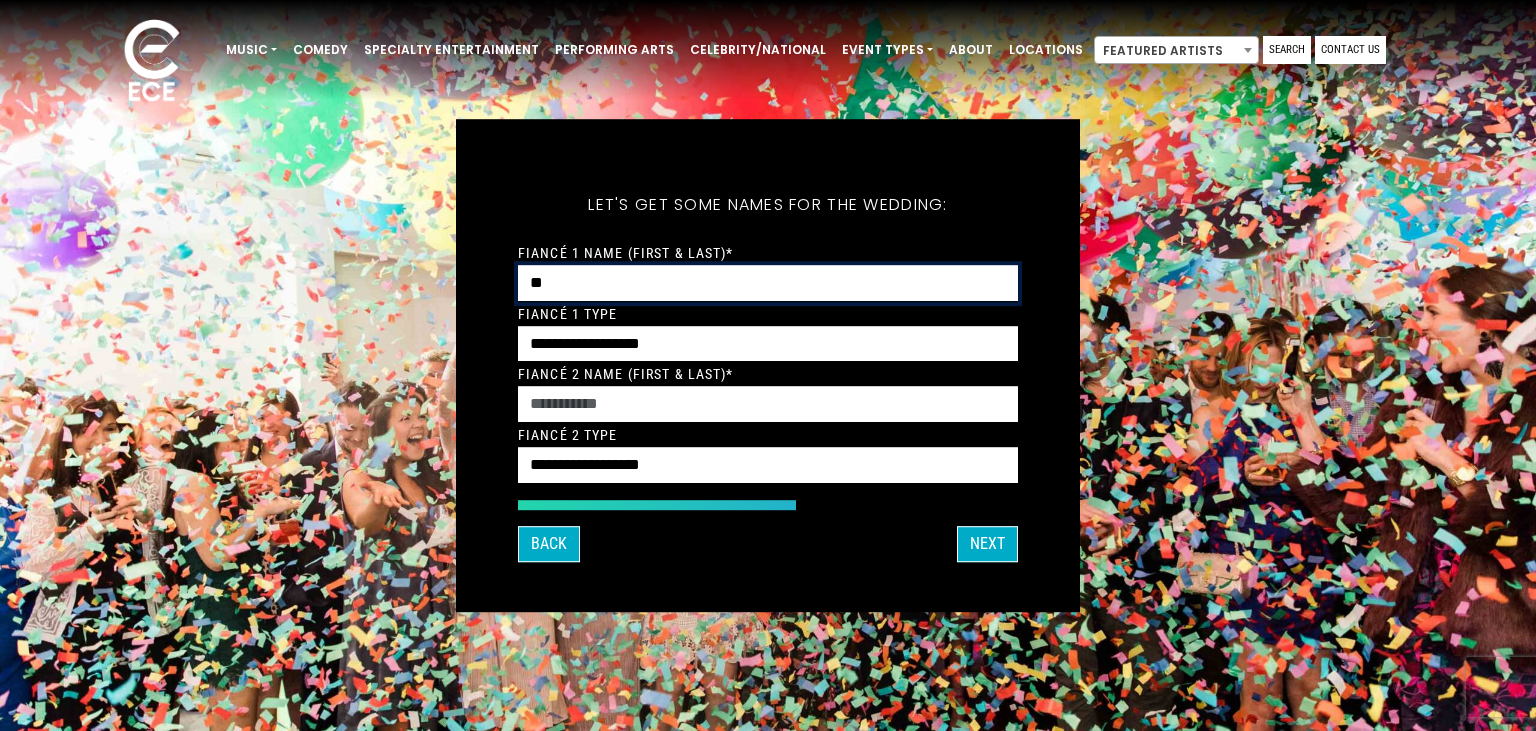 type on "*" 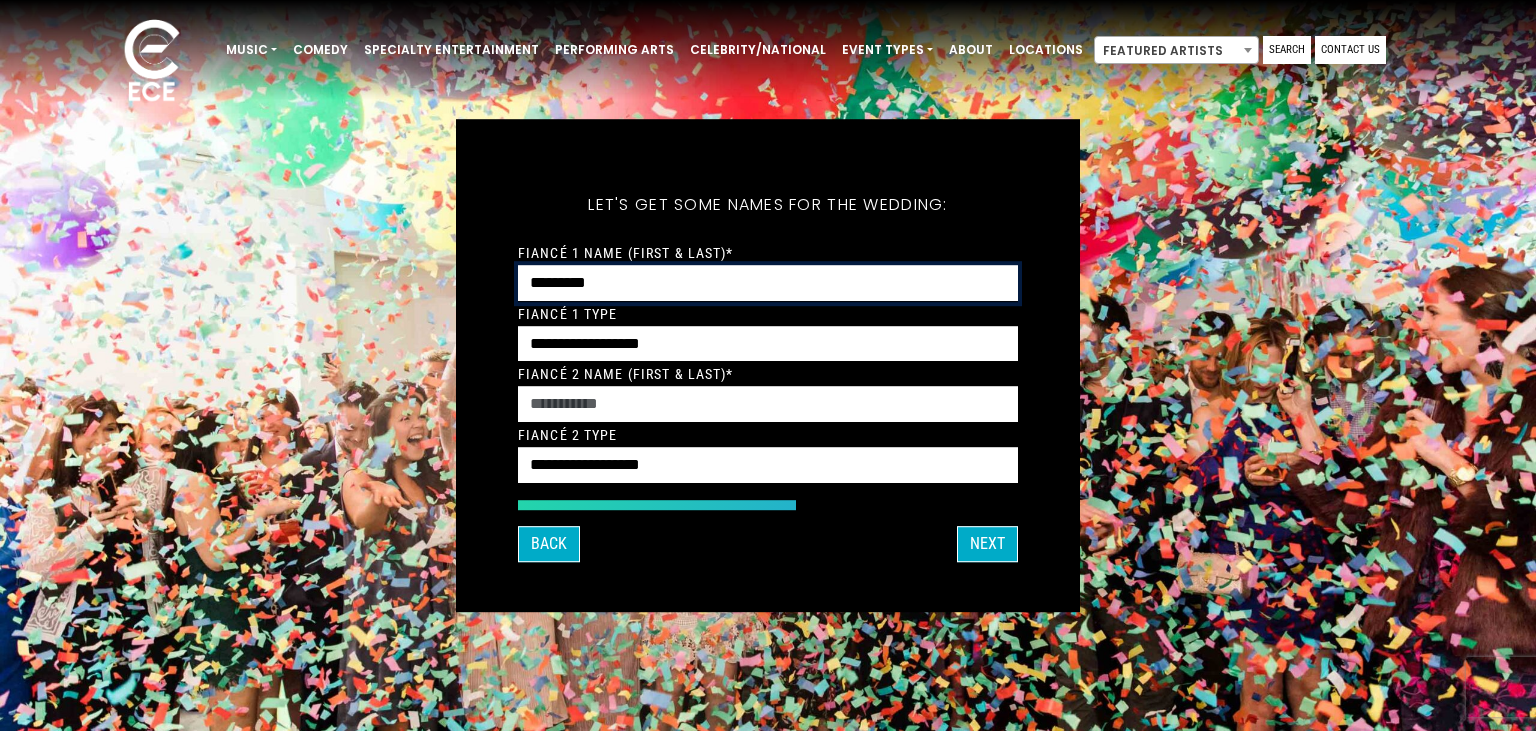 click on "*********" at bounding box center [768, 283] 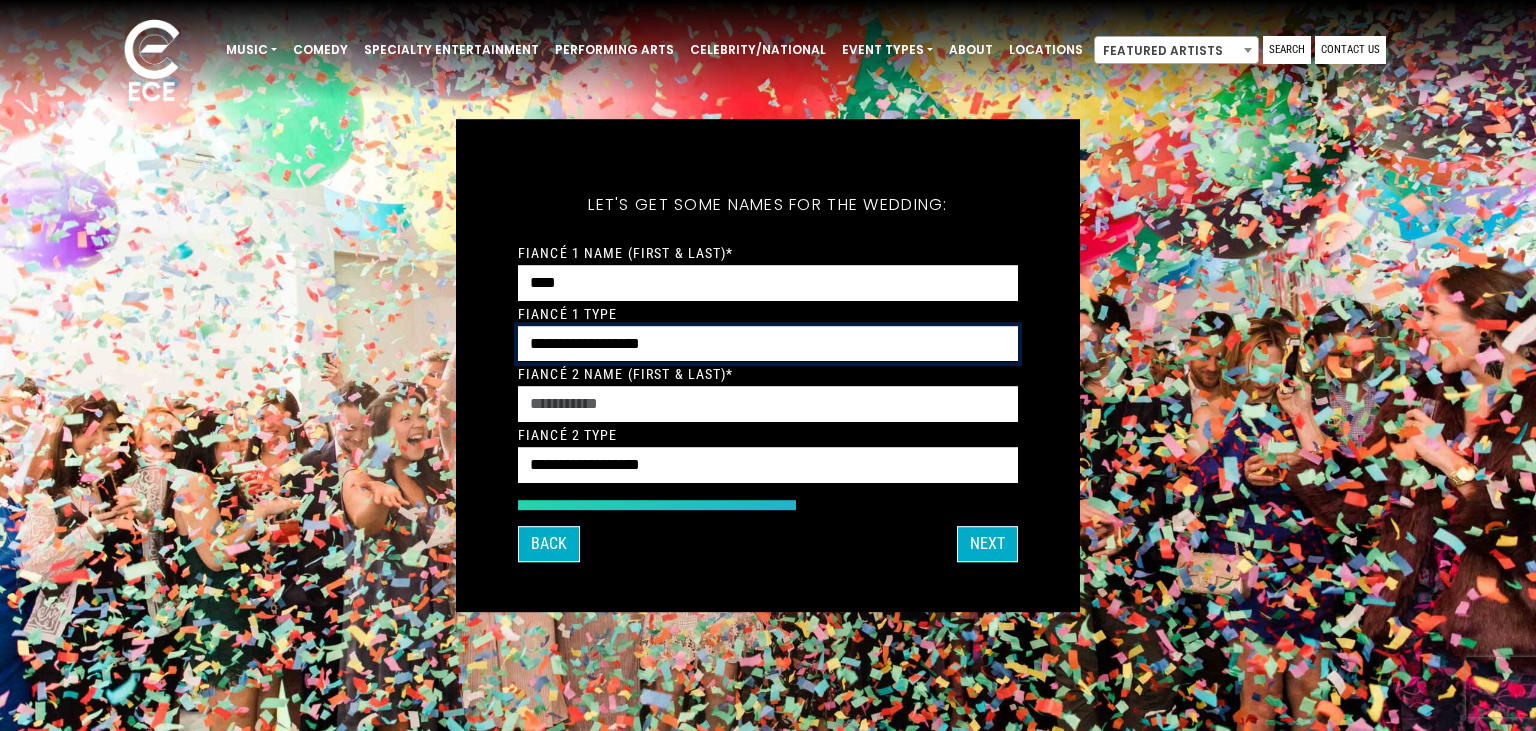 click on "**********" at bounding box center (768, 344) 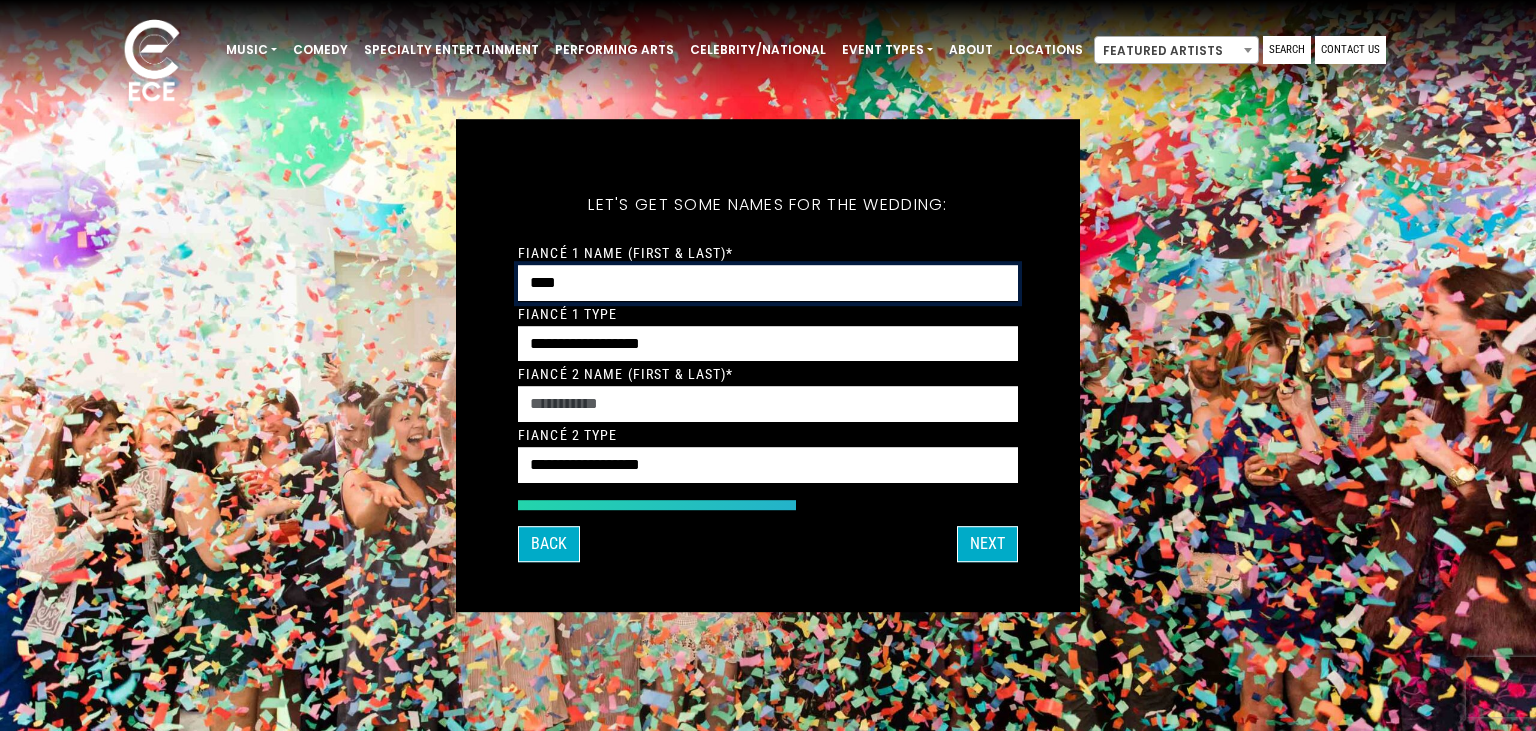 click on "****" at bounding box center (768, 283) 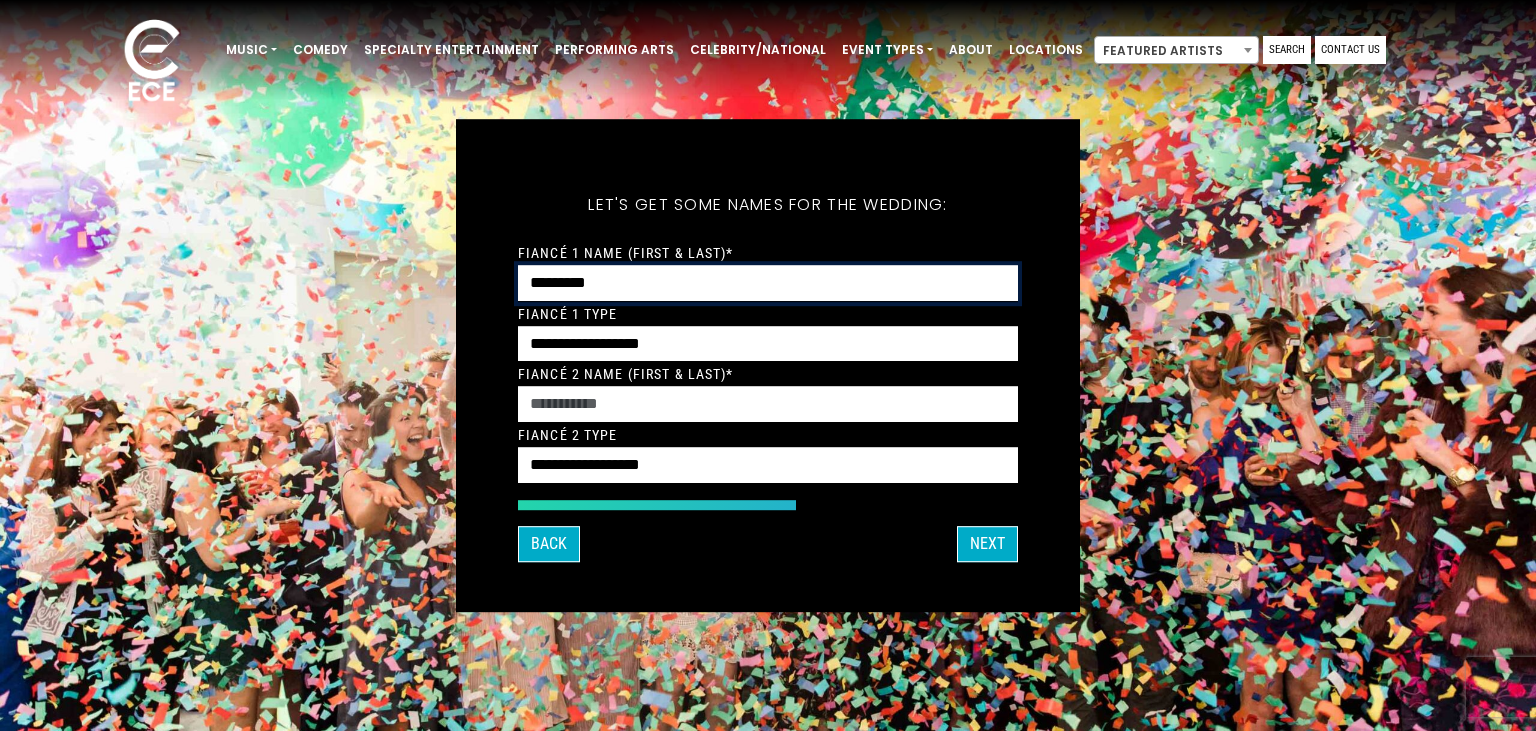 type on "*********" 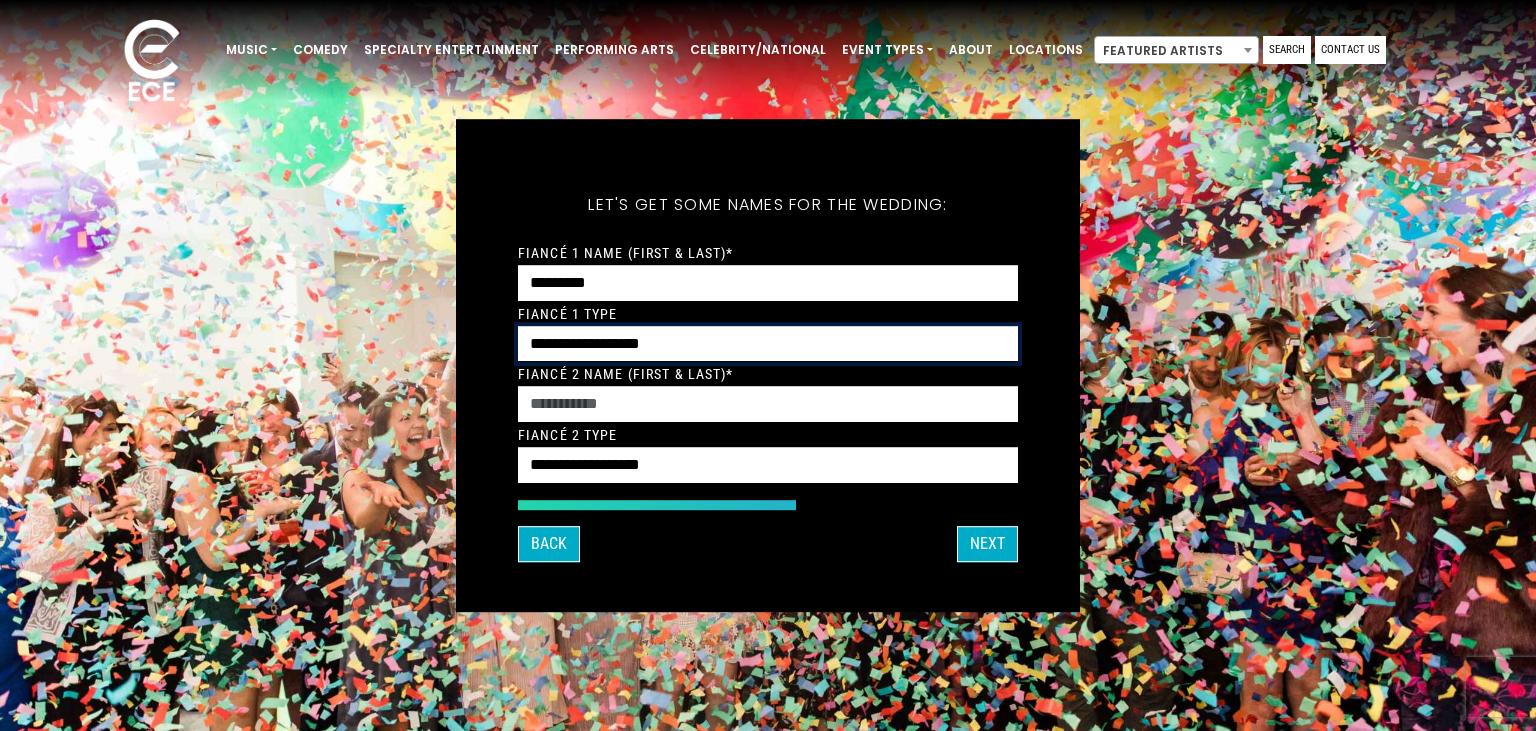 click on "**********" at bounding box center (768, 344) 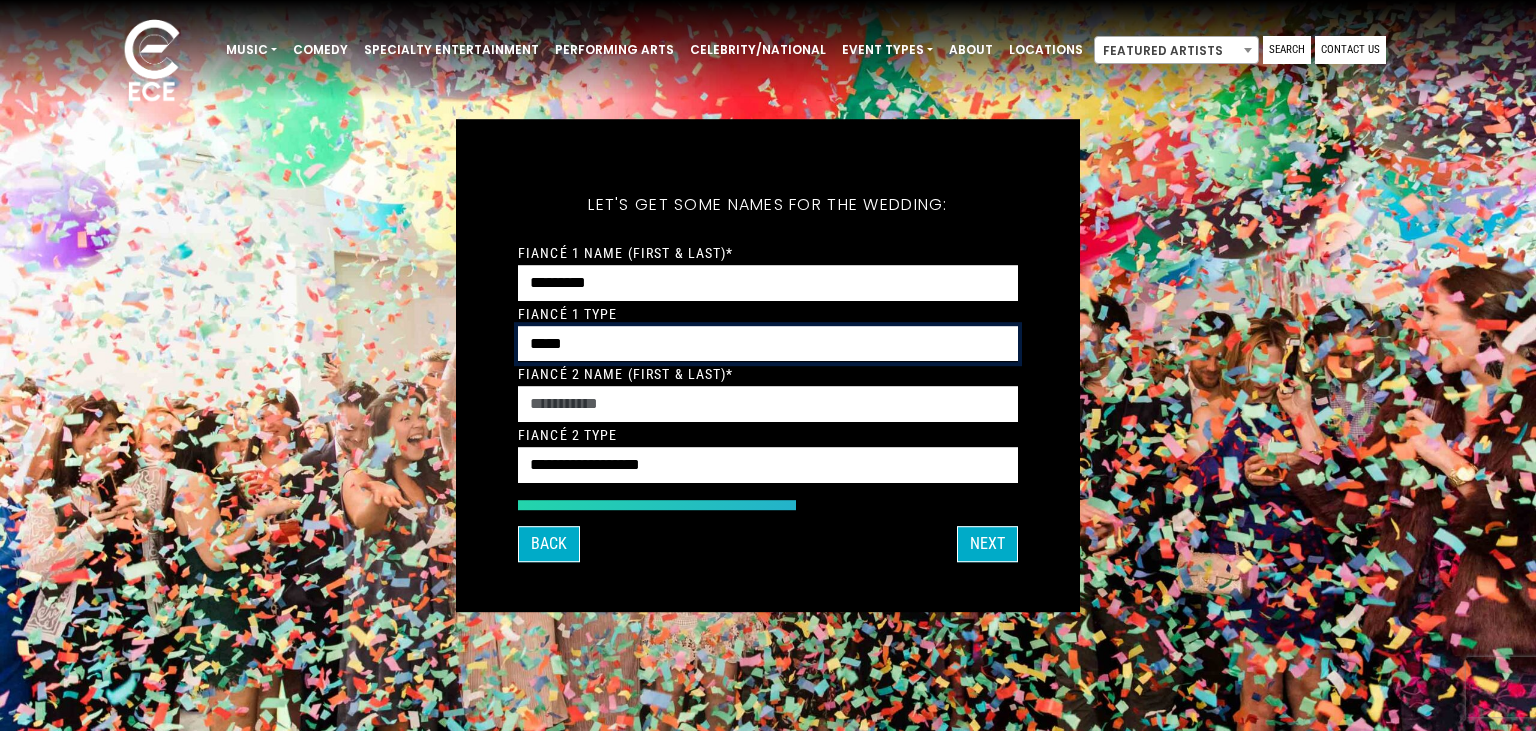 click on "*****" at bounding box center (0, 0) 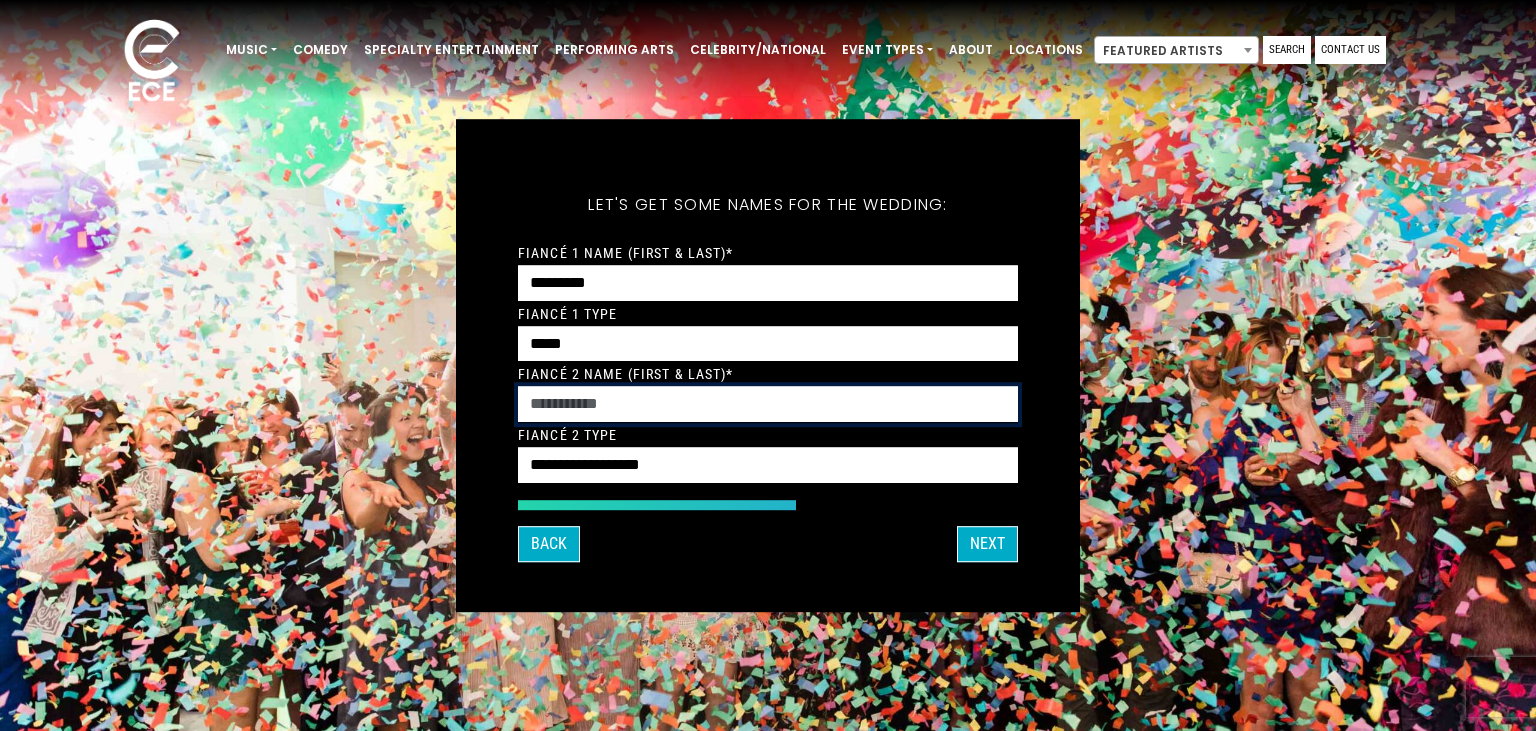 click on "Fiancé 2 Name (First & Last)*" at bounding box center [768, 405] 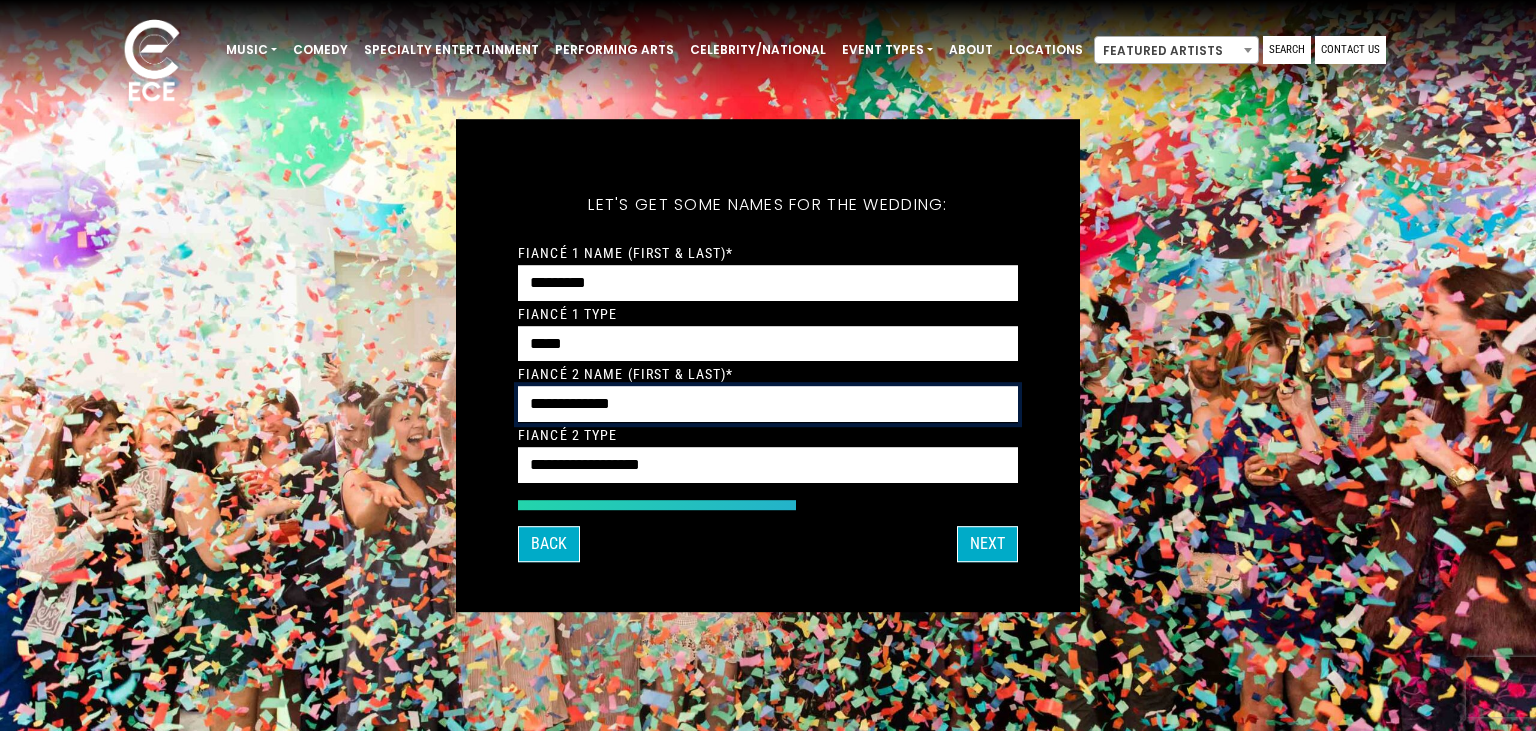 type on "**********" 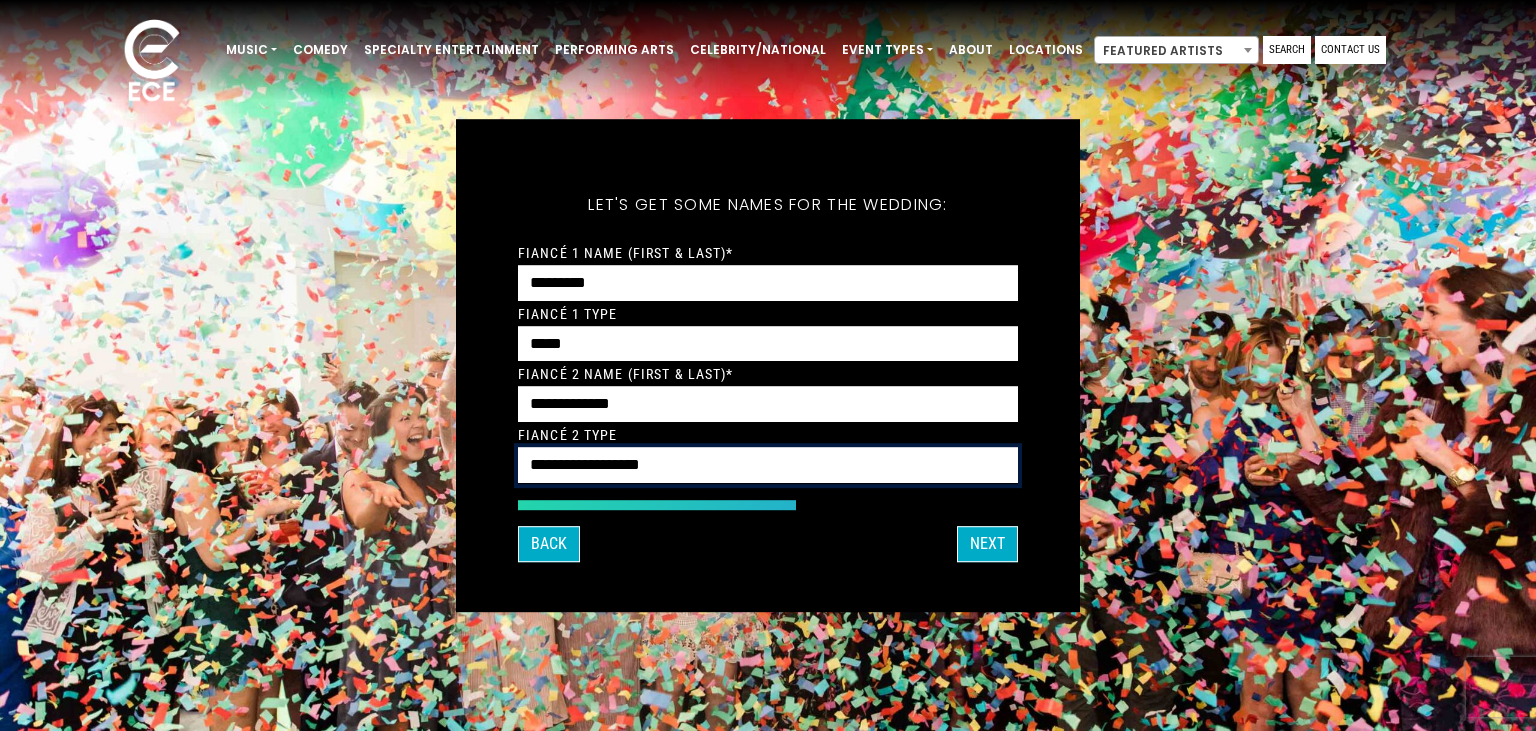 click on "**********" at bounding box center (768, 466) 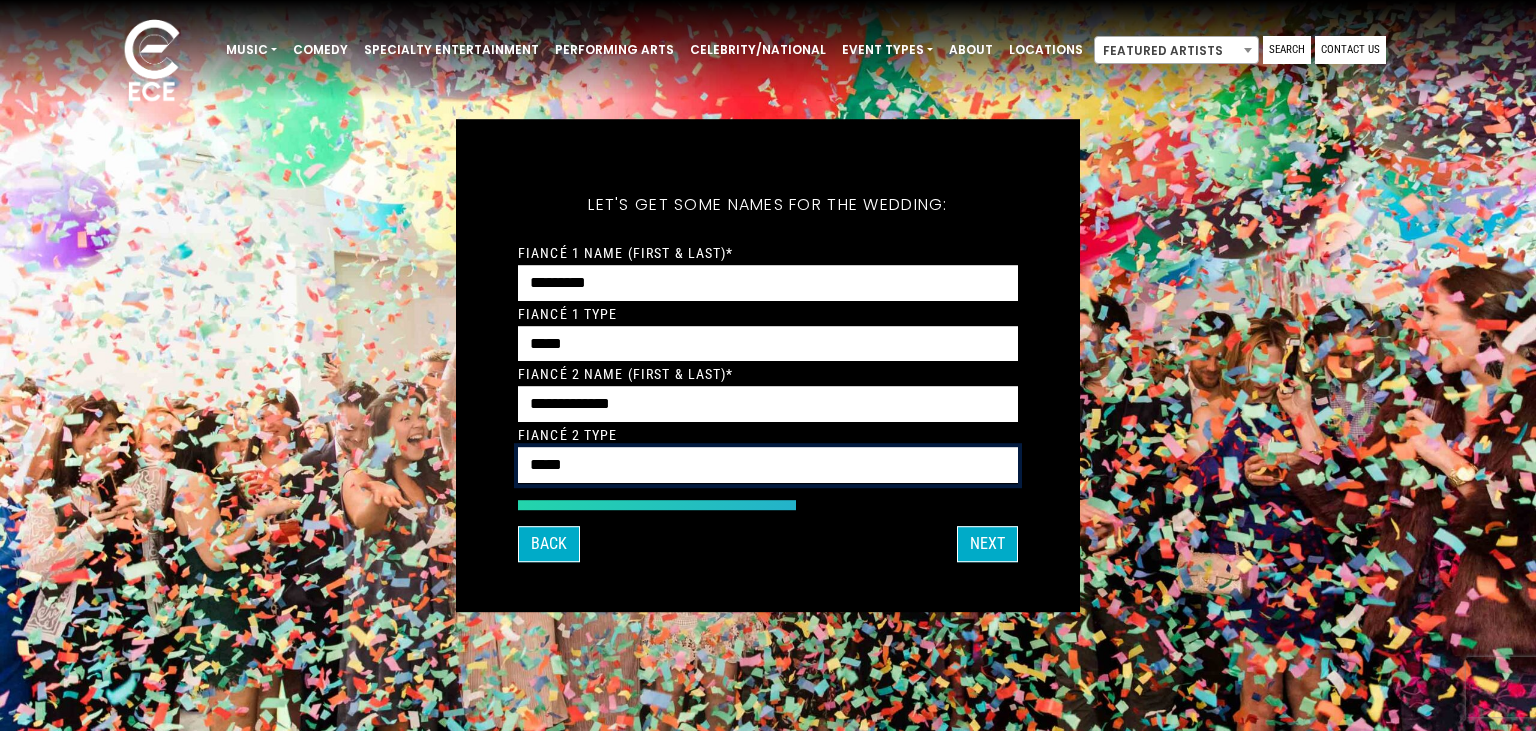 click on "*****" at bounding box center (0, 0) 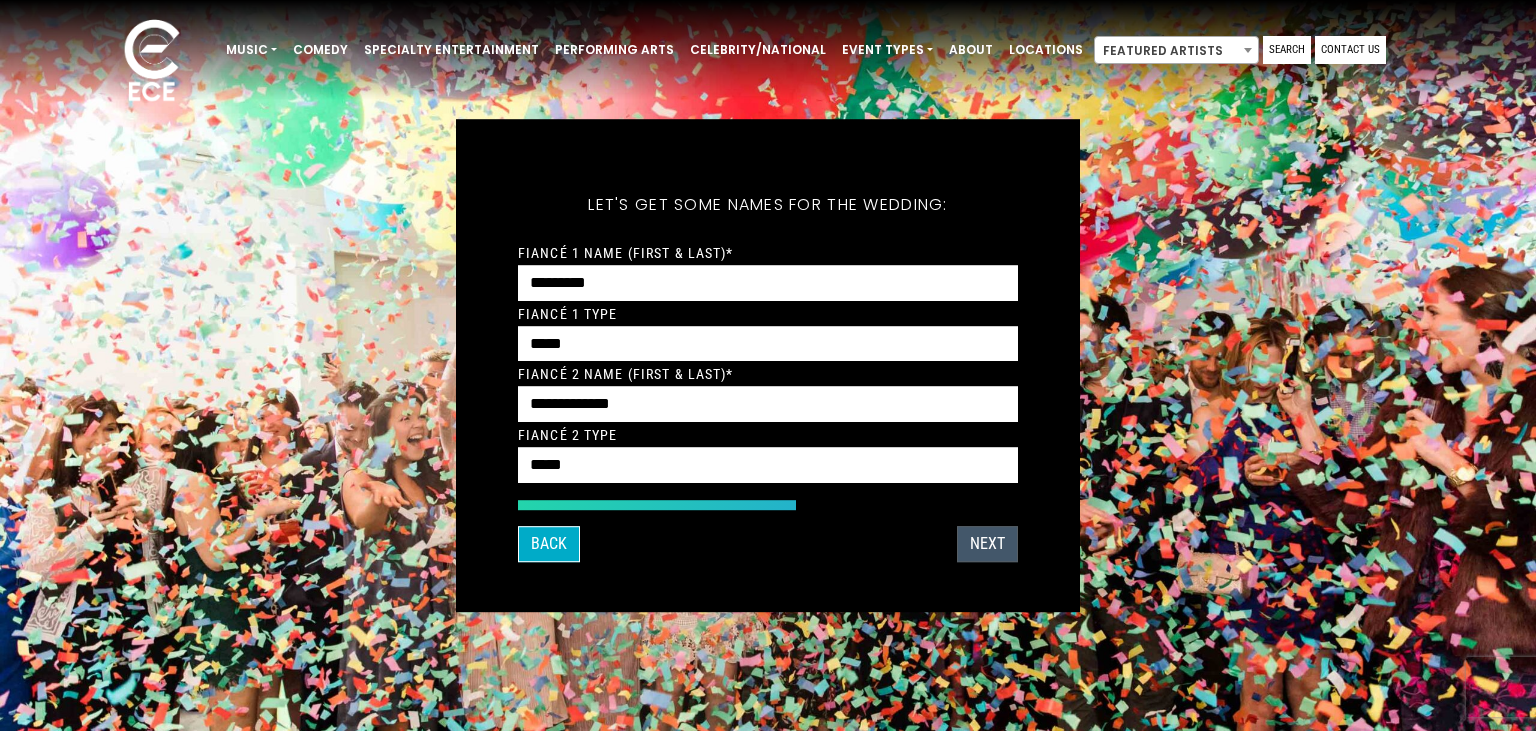 click on "Next" at bounding box center [987, 544] 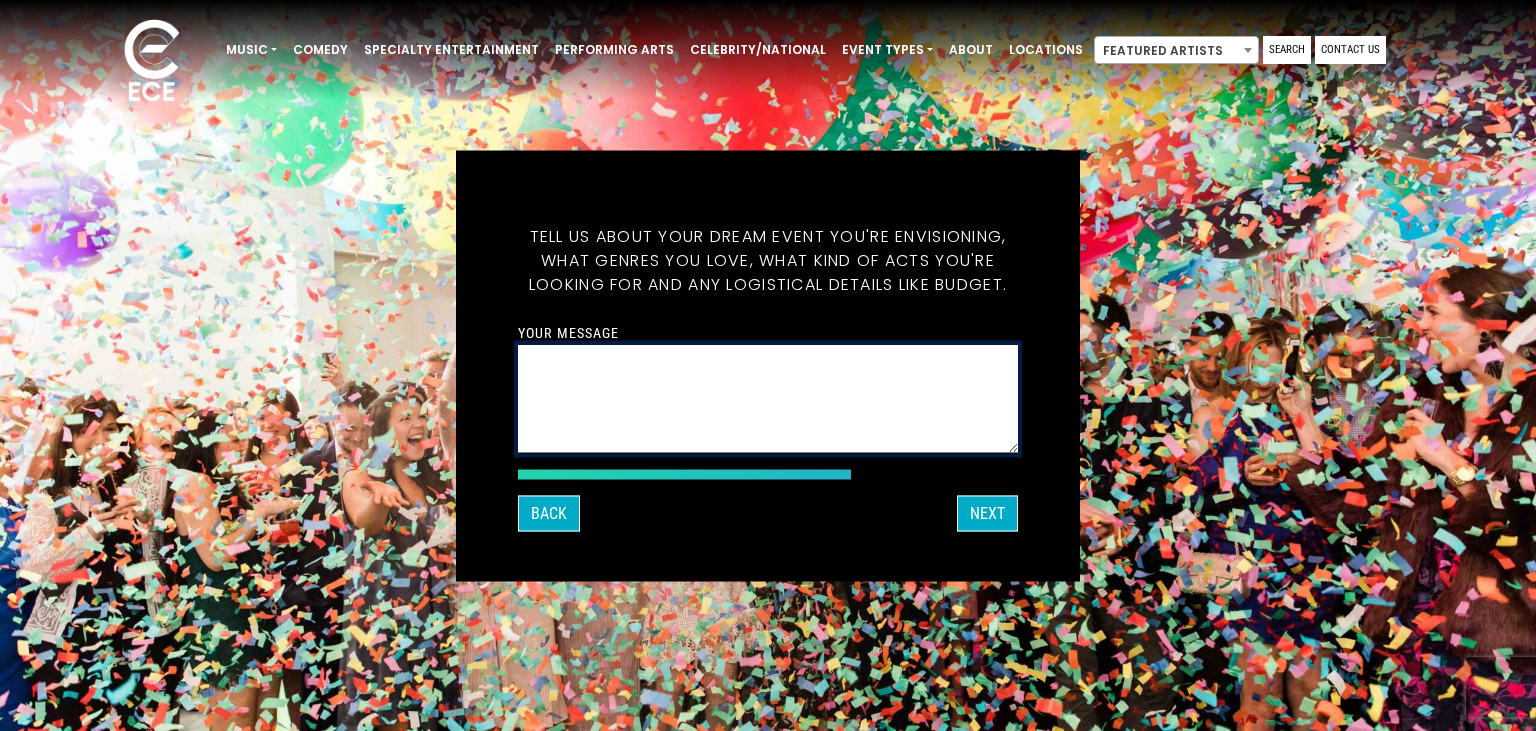 click on "Your message" at bounding box center (768, 398) 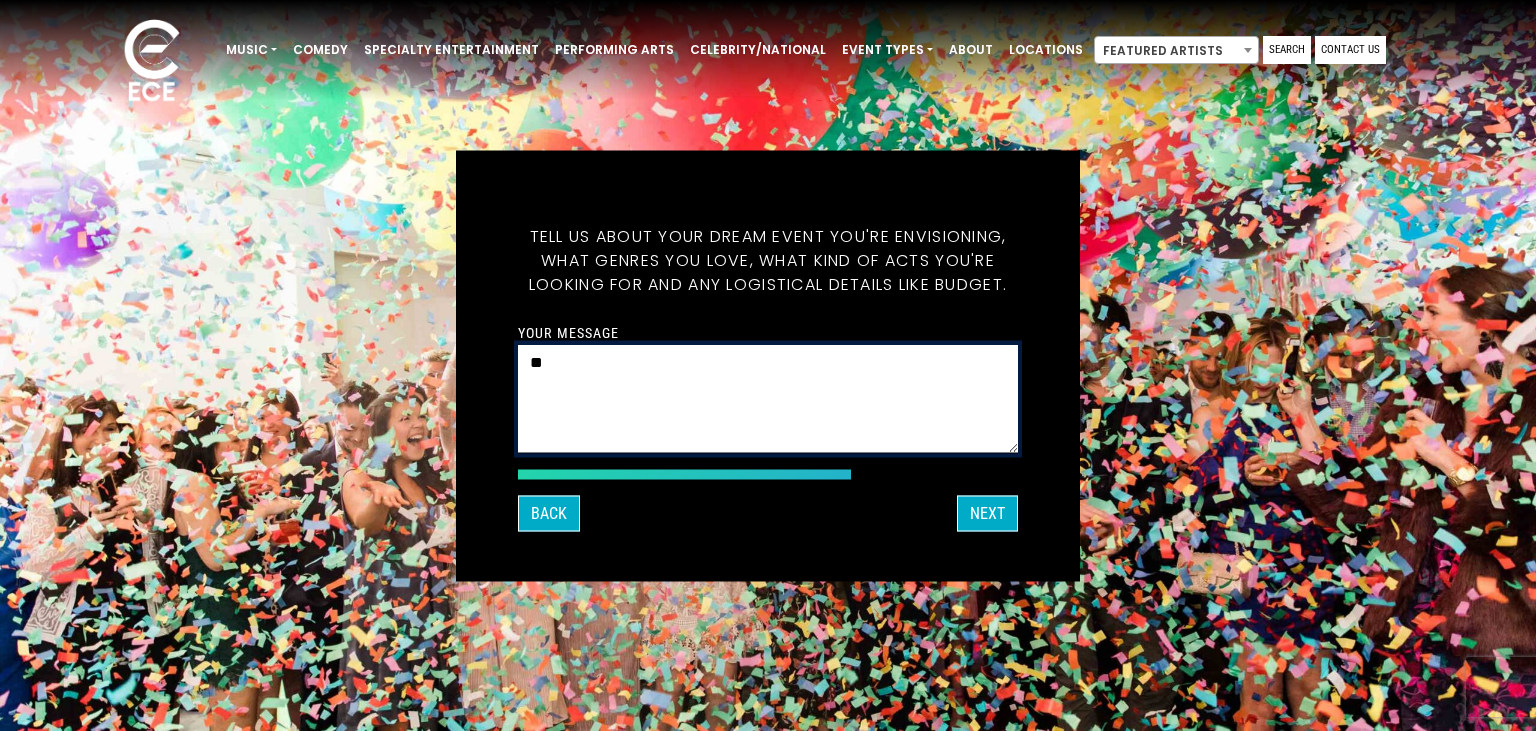 type on "*" 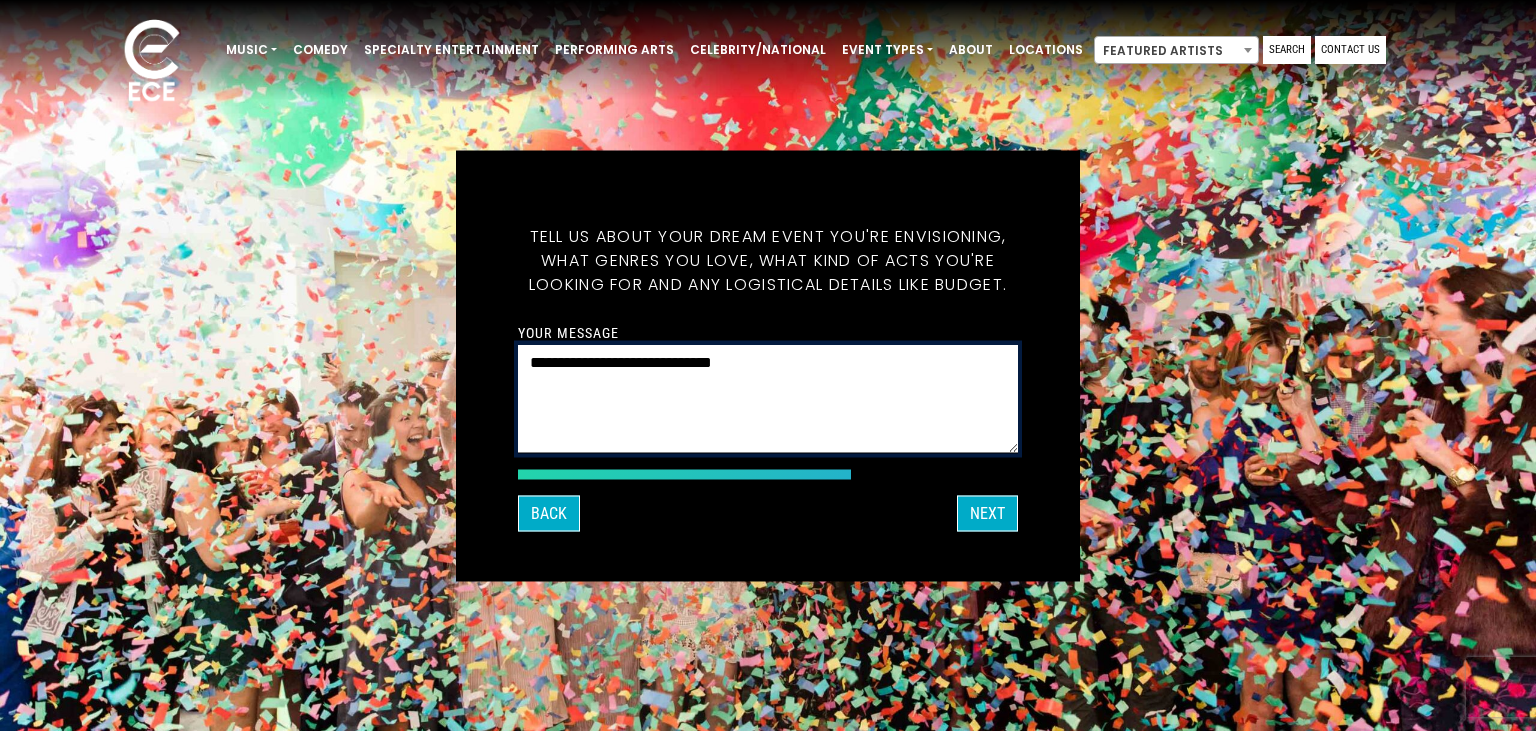 type on "**********" 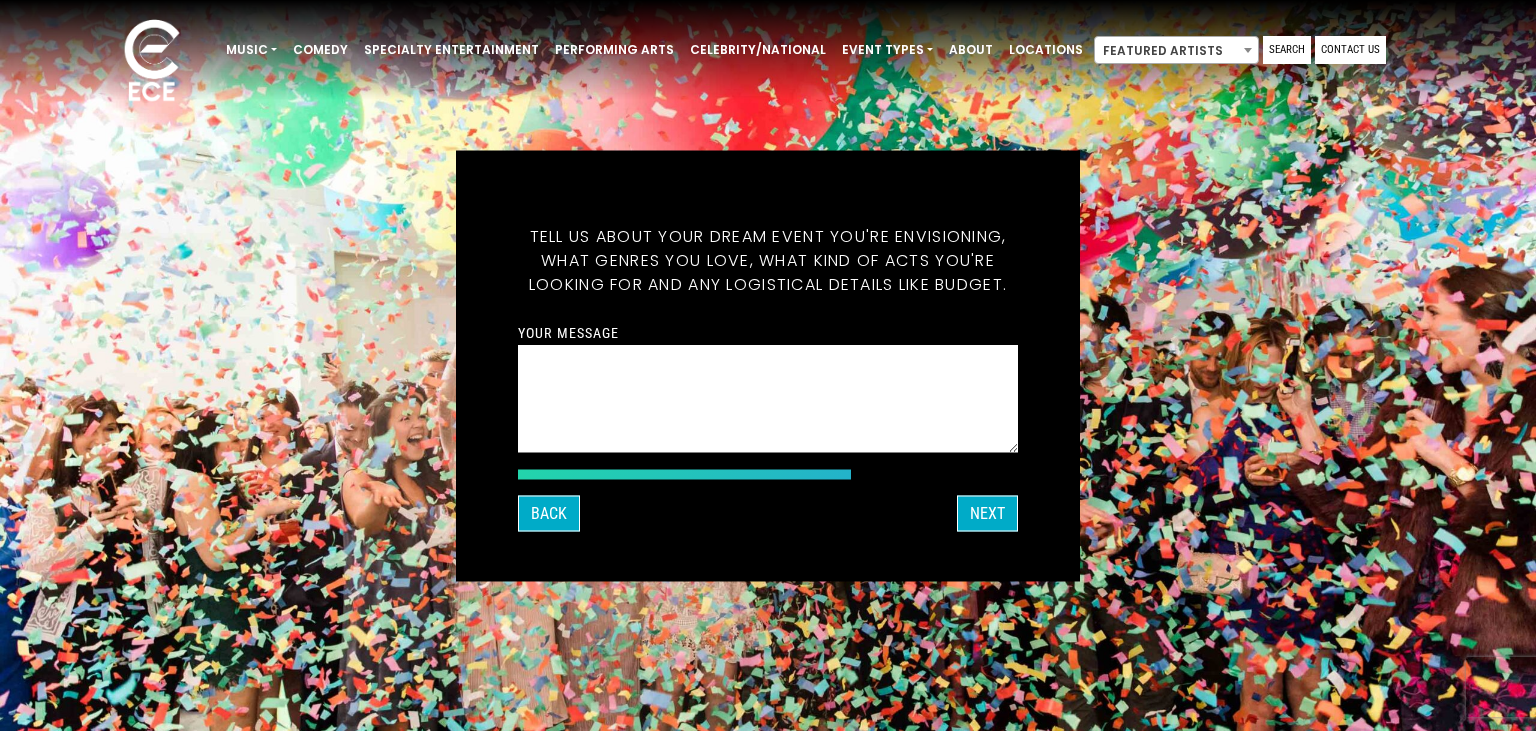 drag, startPoint x: 454, startPoint y: 238, endPoint x: 954, endPoint y: 284, distance: 502.11154 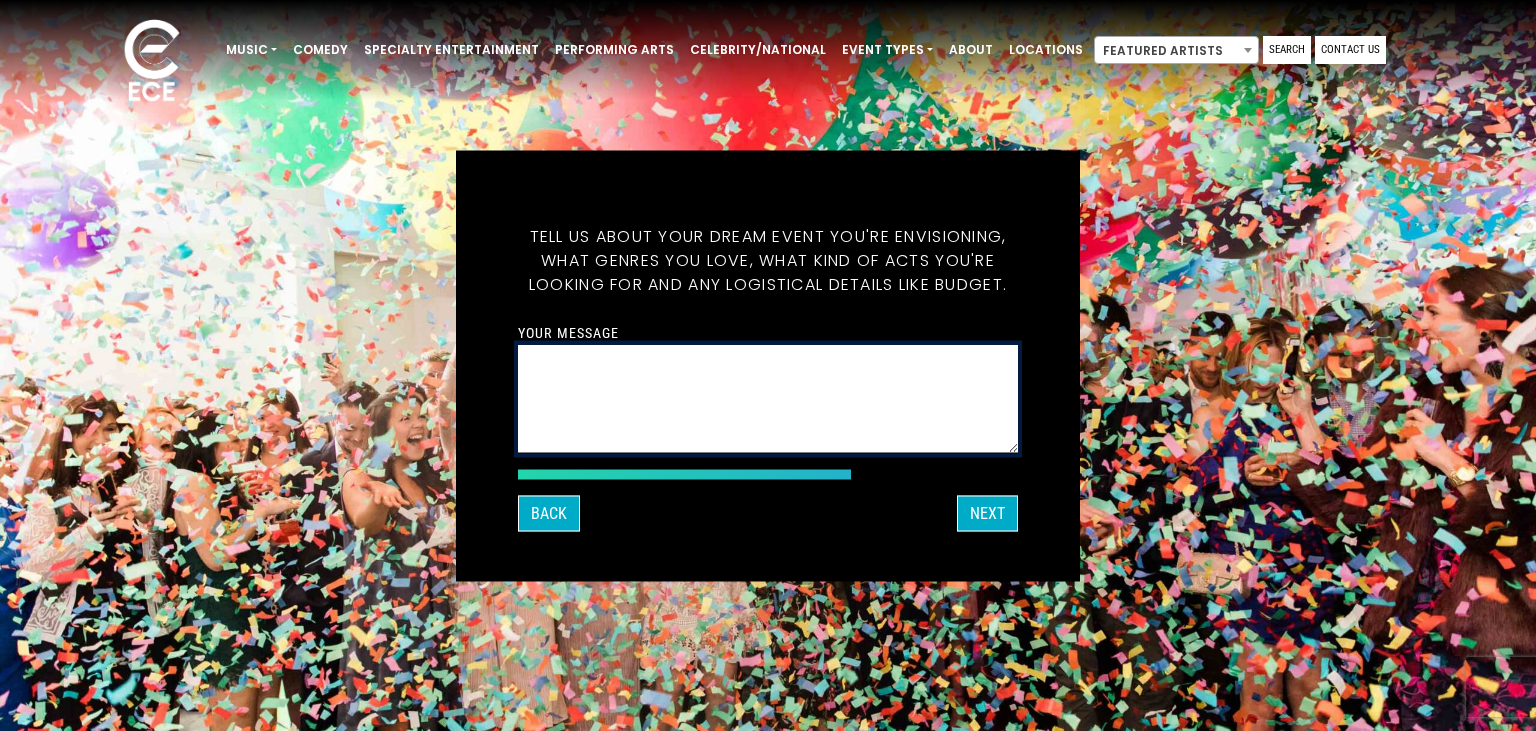 click on "Your message" at bounding box center [768, 398] 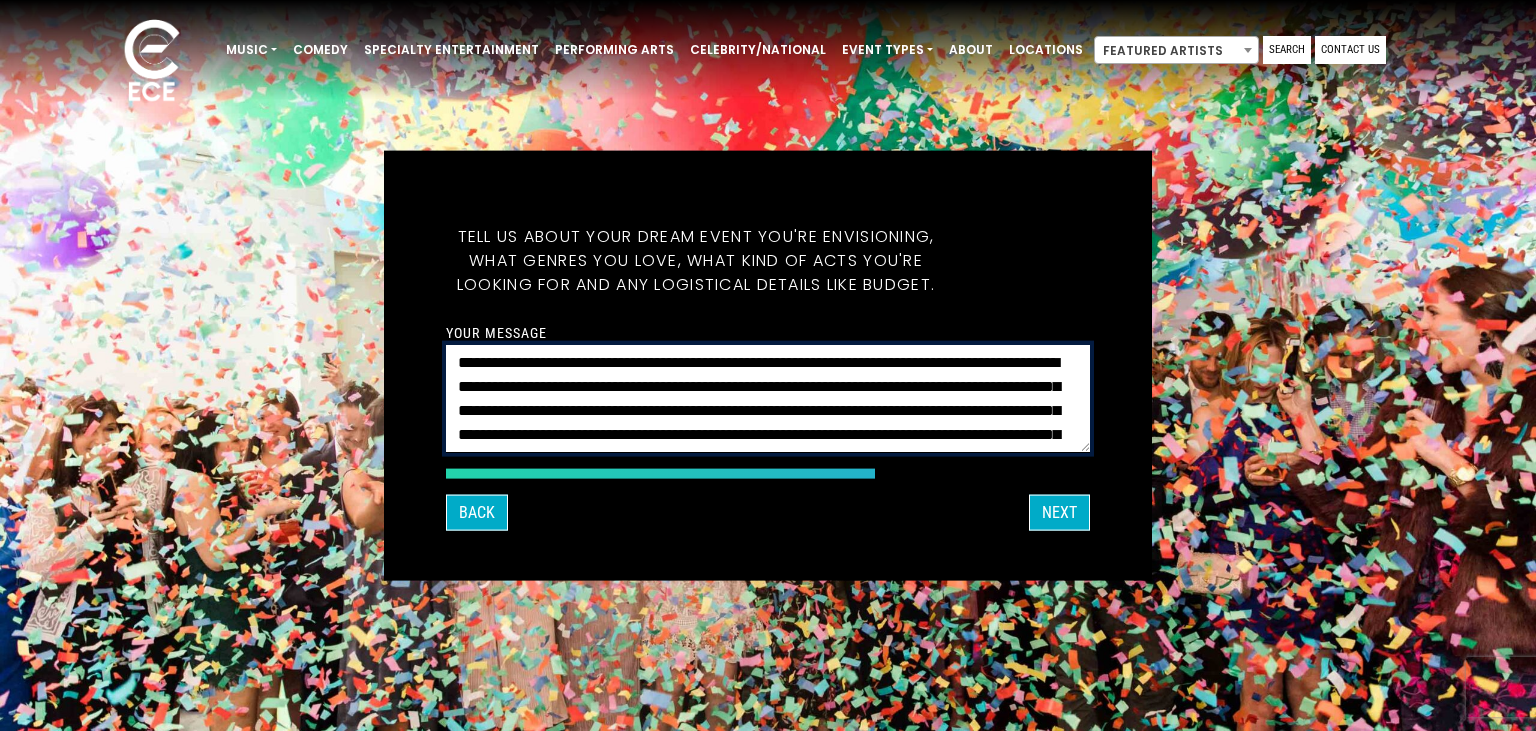 scroll, scrollTop: 5, scrollLeft: 0, axis: vertical 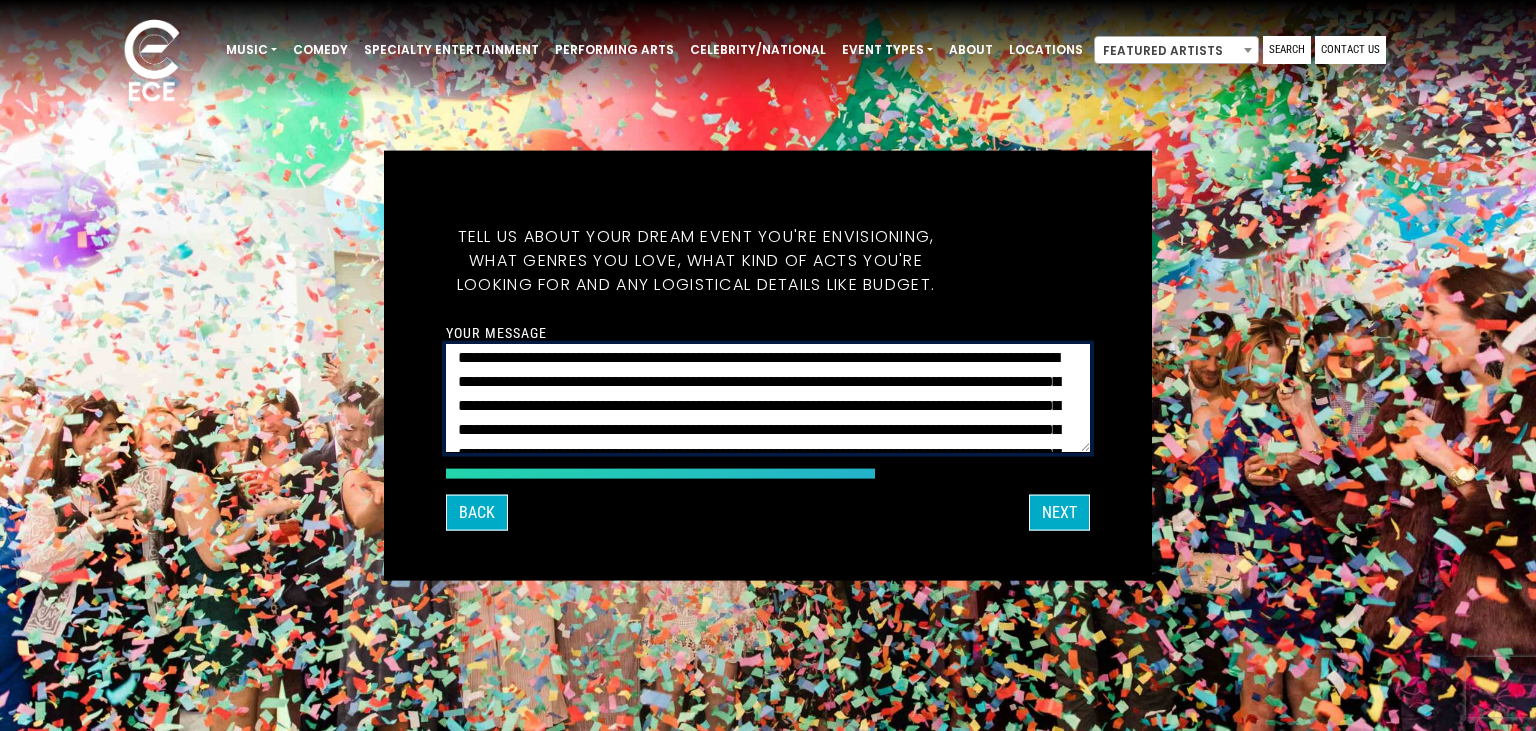 click on "**********" at bounding box center [768, 398] 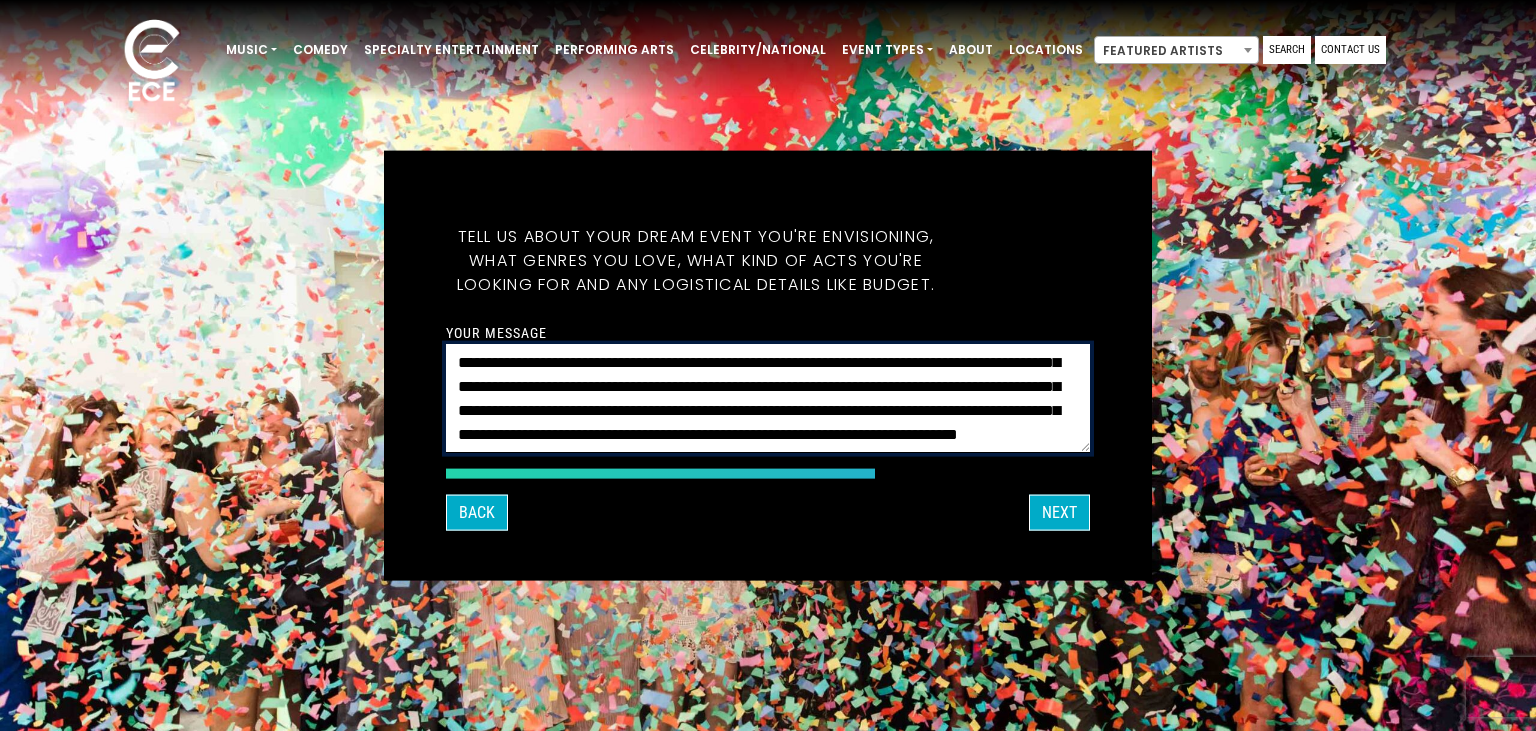 scroll, scrollTop: 106, scrollLeft: 0, axis: vertical 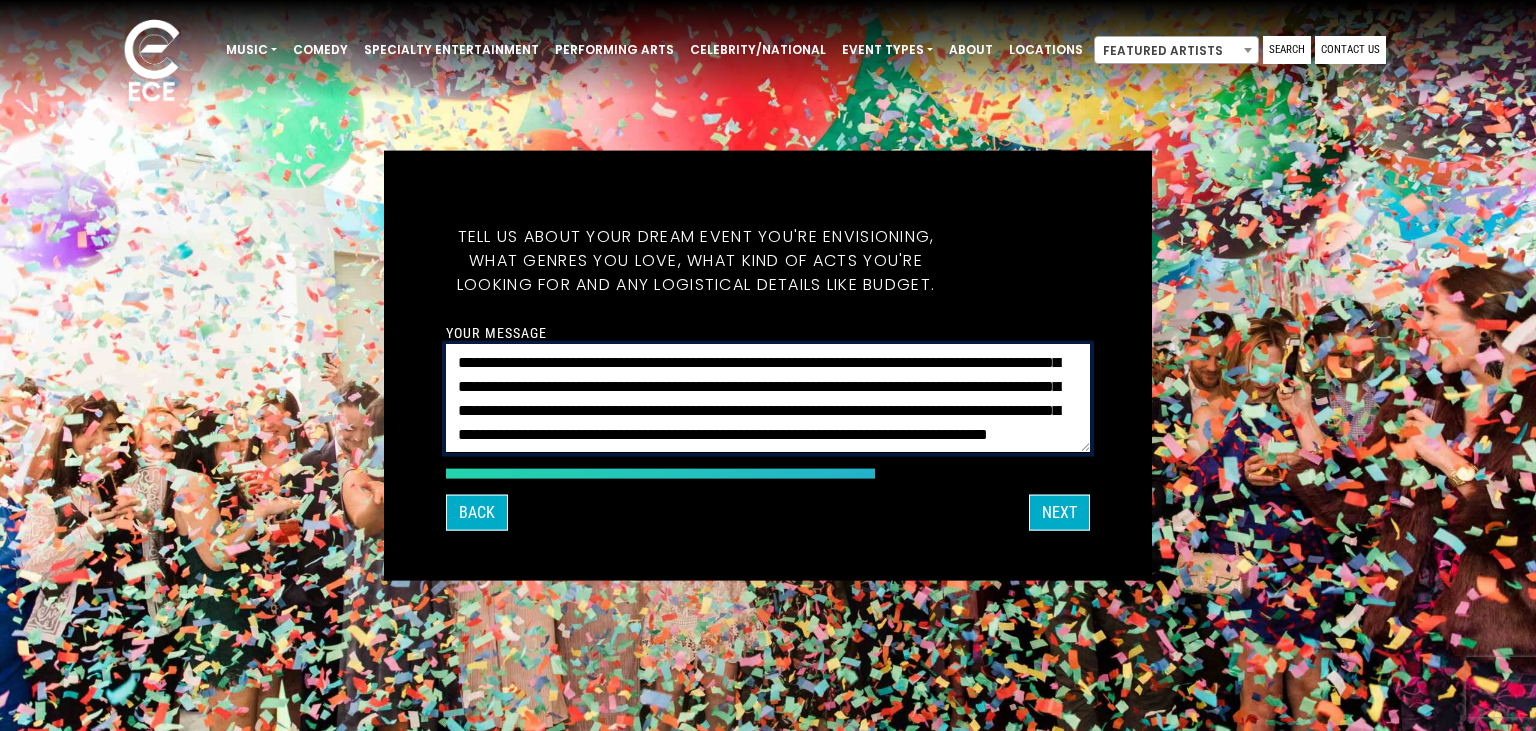 drag, startPoint x: 564, startPoint y: 403, endPoint x: 639, endPoint y: 402, distance: 75.00667 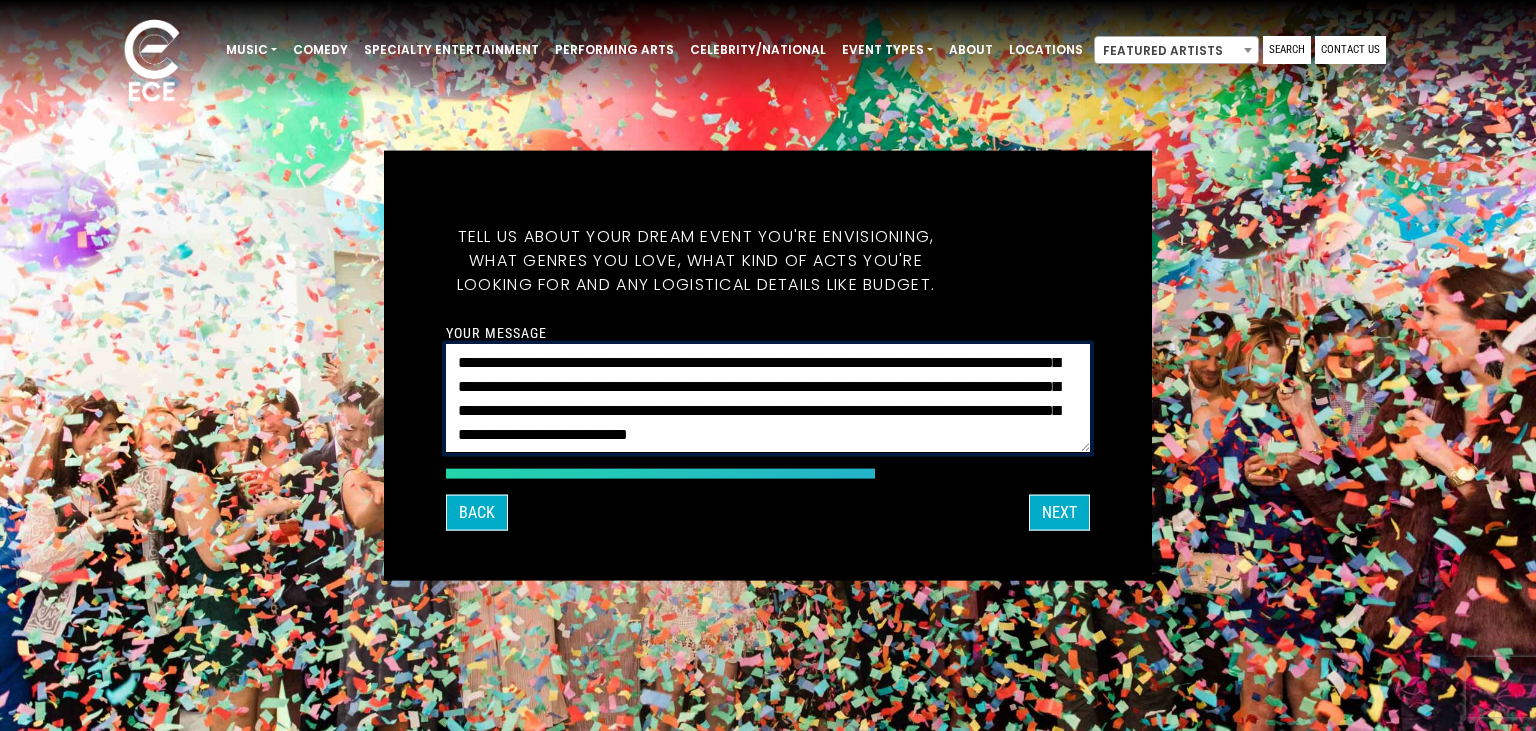 scroll, scrollTop: 109, scrollLeft: 0, axis: vertical 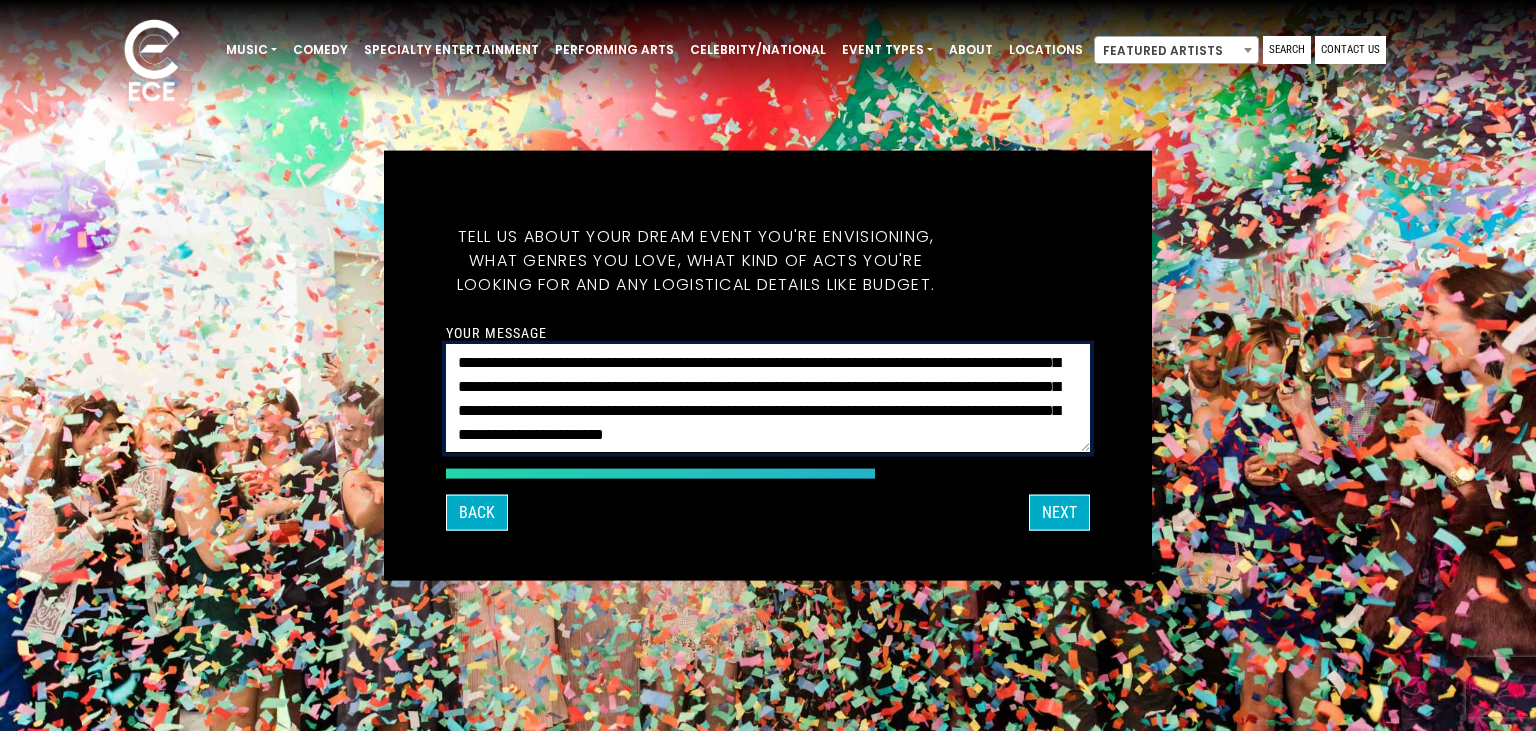 click on "**********" at bounding box center (768, 398) 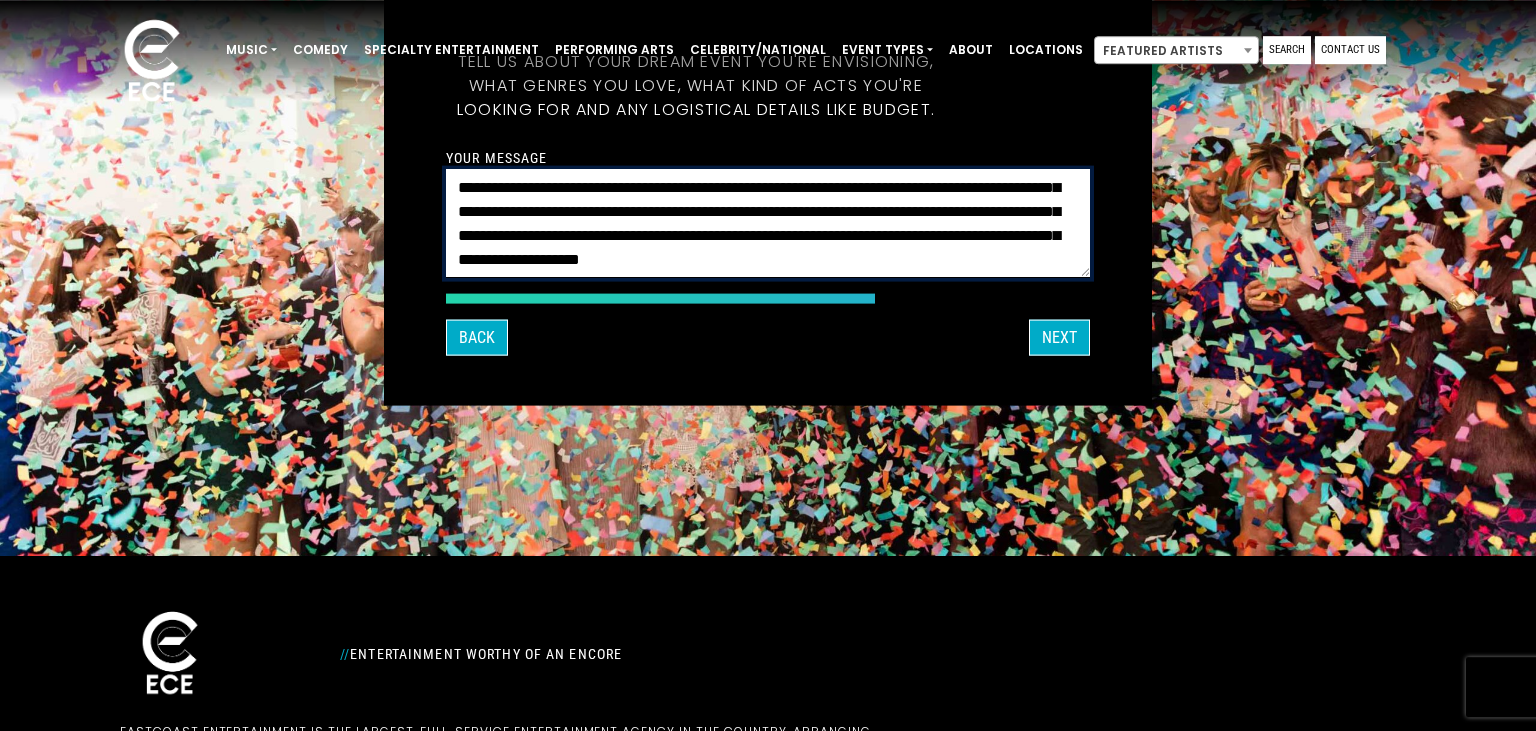 scroll, scrollTop: 177, scrollLeft: 0, axis: vertical 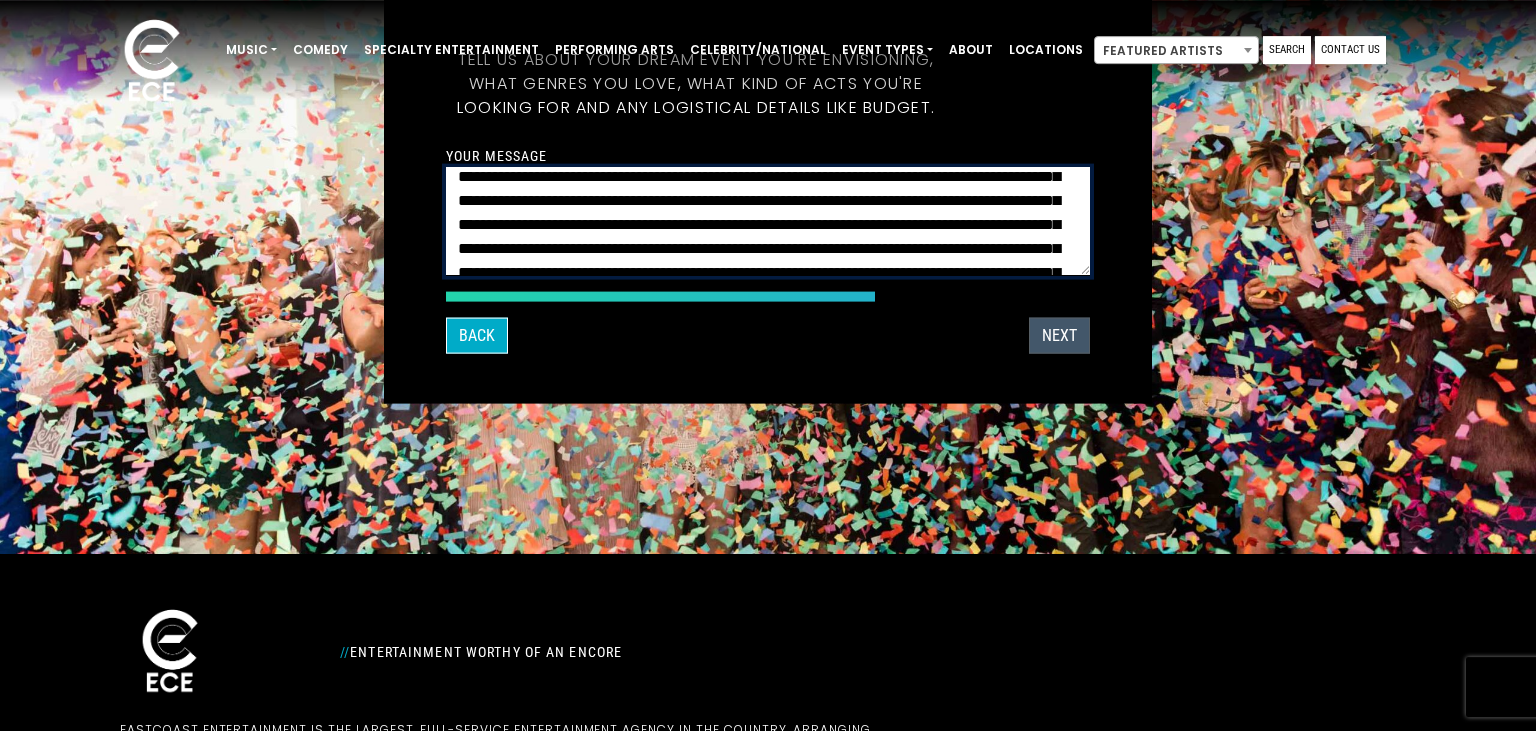 type on "**********" 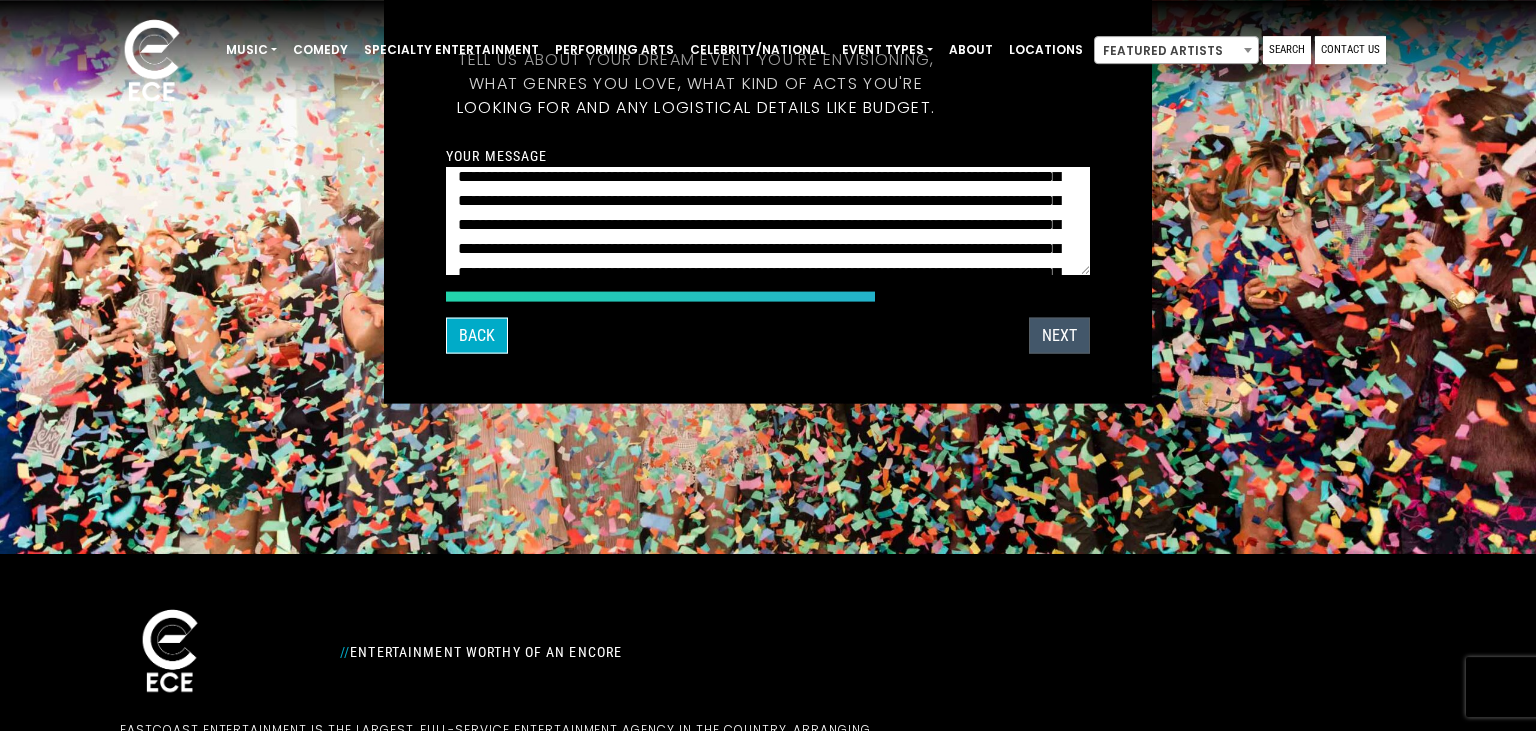 click on "Next" at bounding box center (1059, 336) 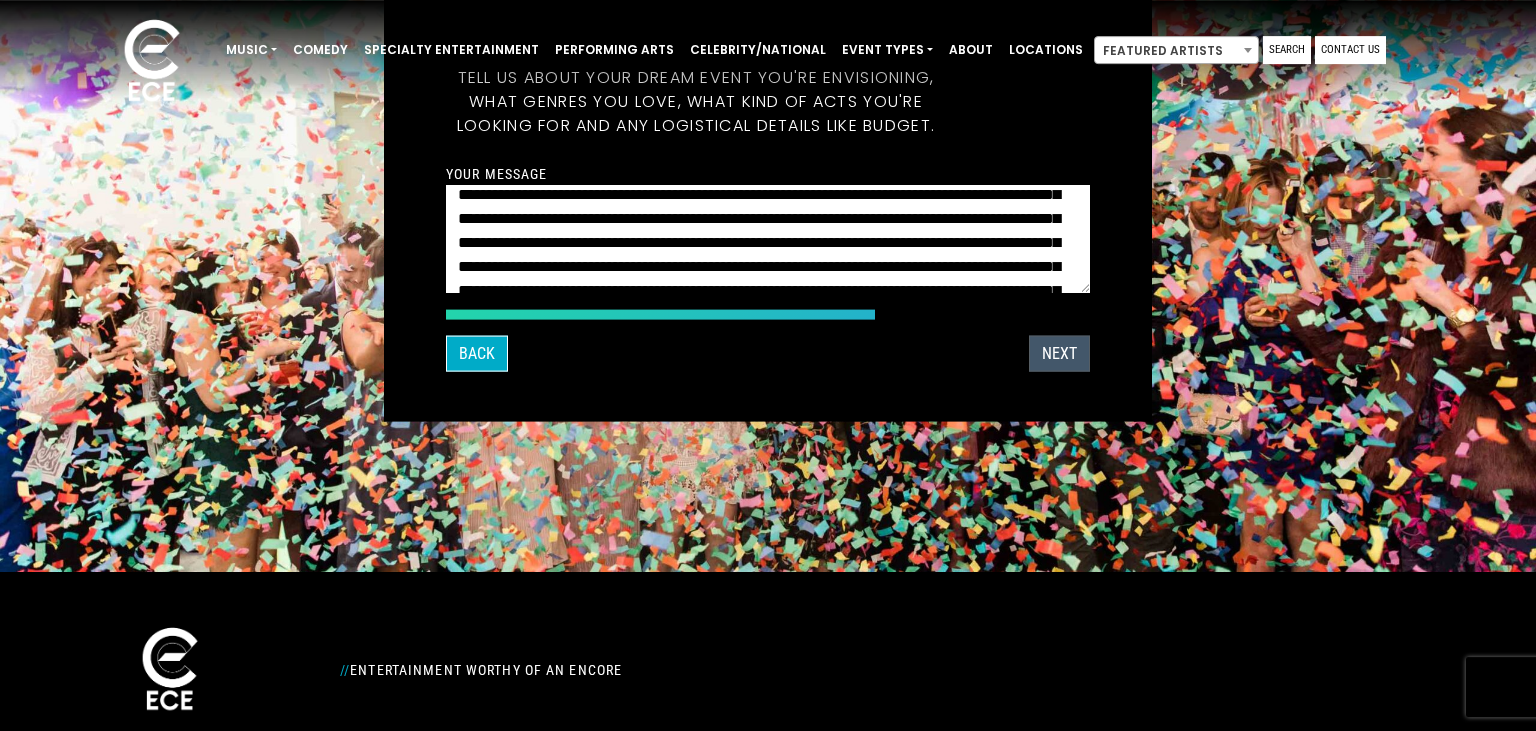scroll, scrollTop: 18412, scrollLeft: 0, axis: vertical 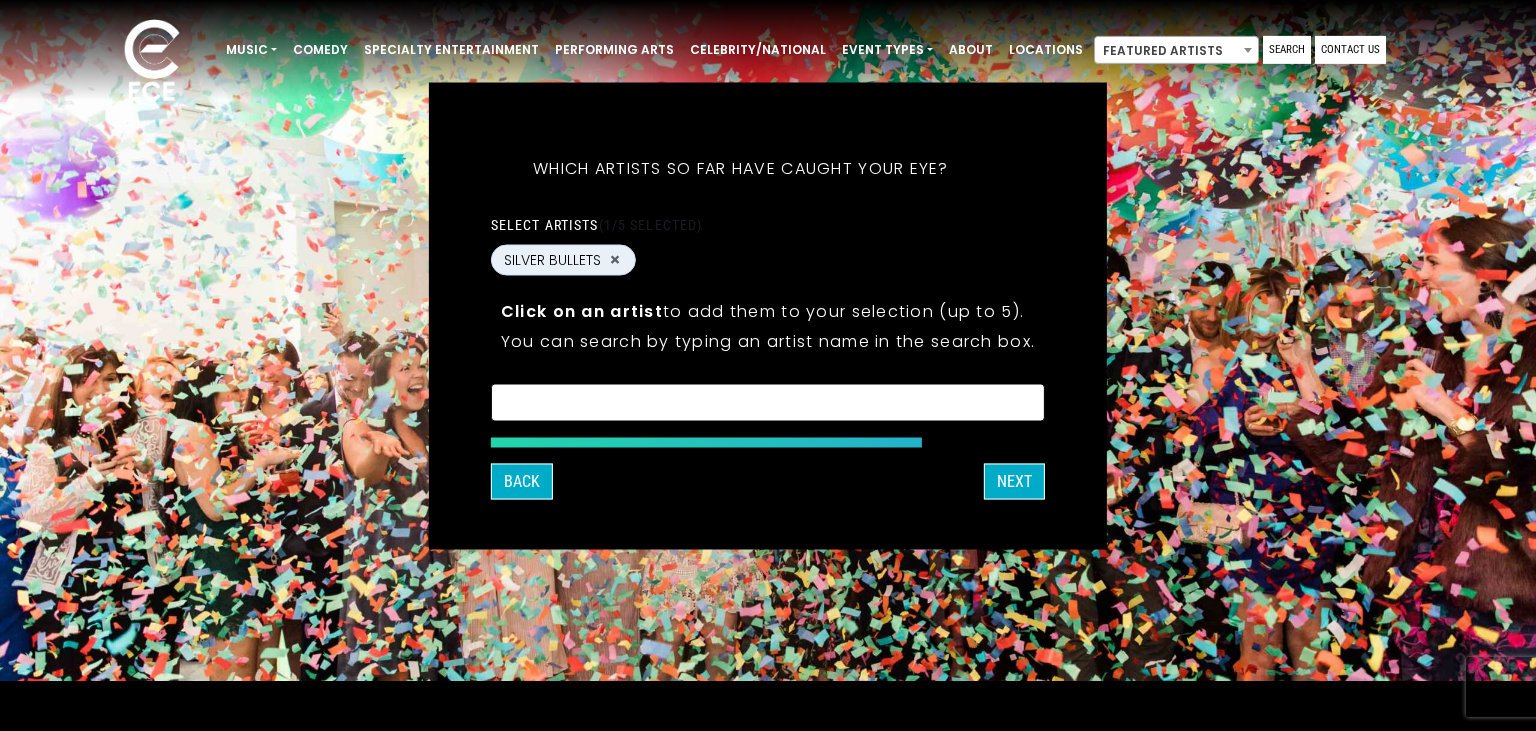 click at bounding box center [768, 405] 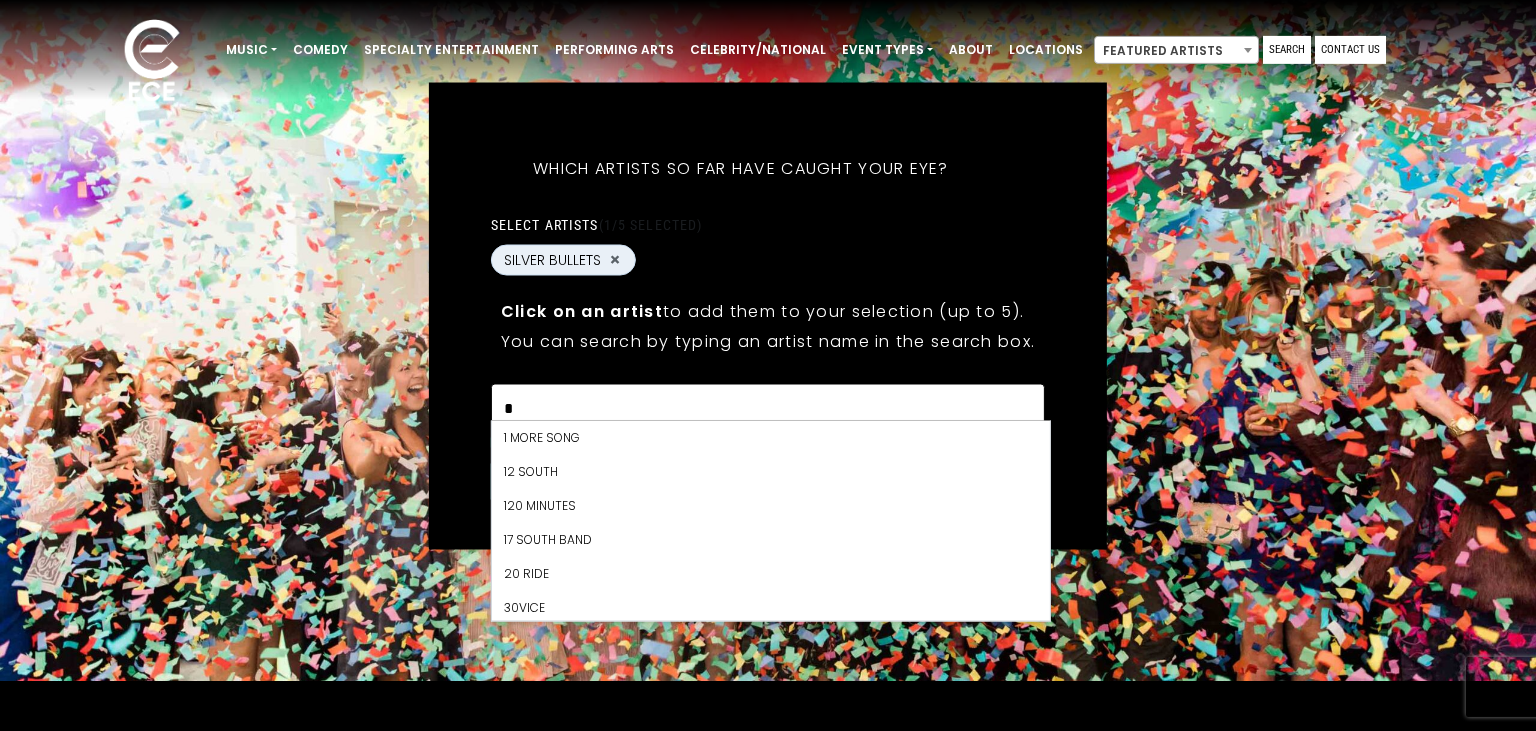 scroll, scrollTop: 14279, scrollLeft: 0, axis: vertical 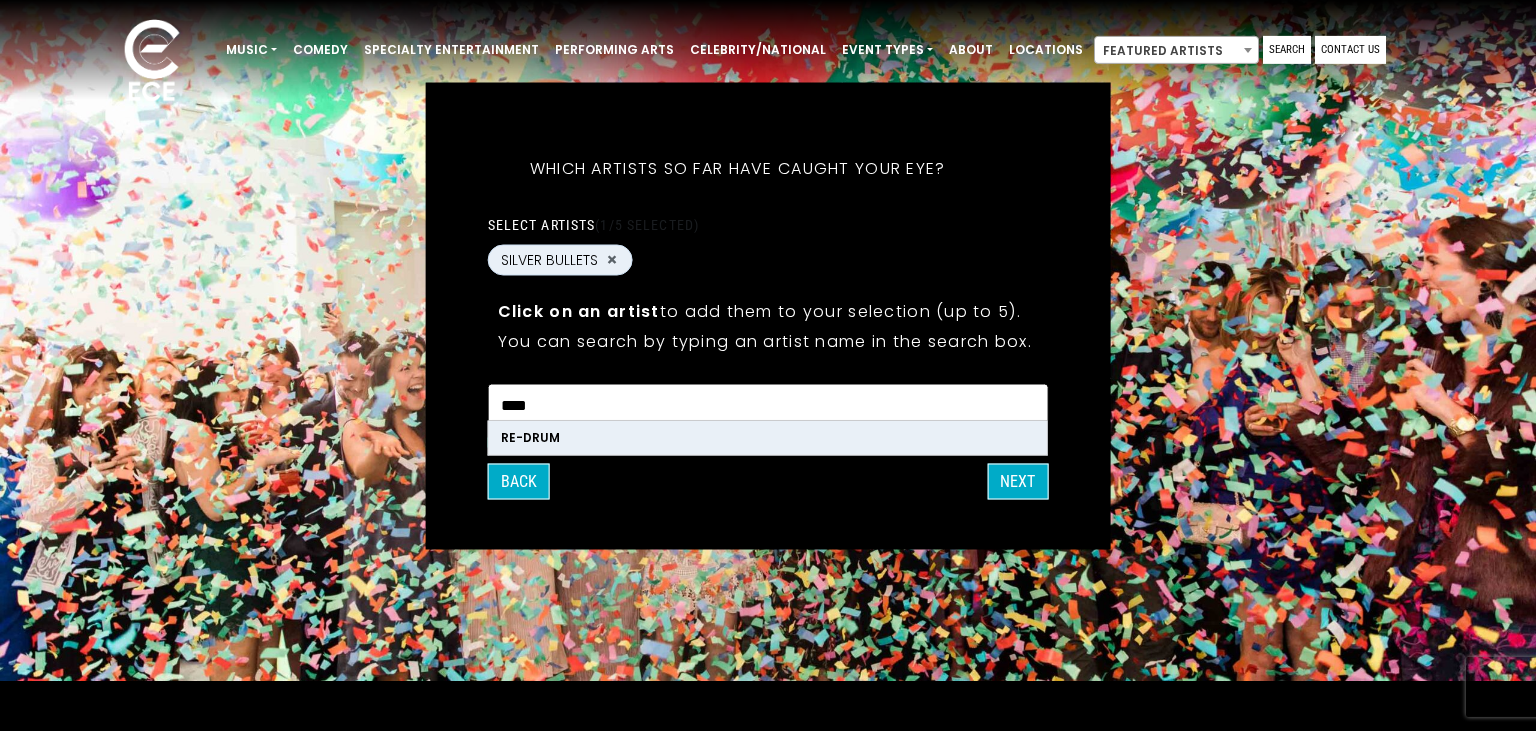 type on "****" 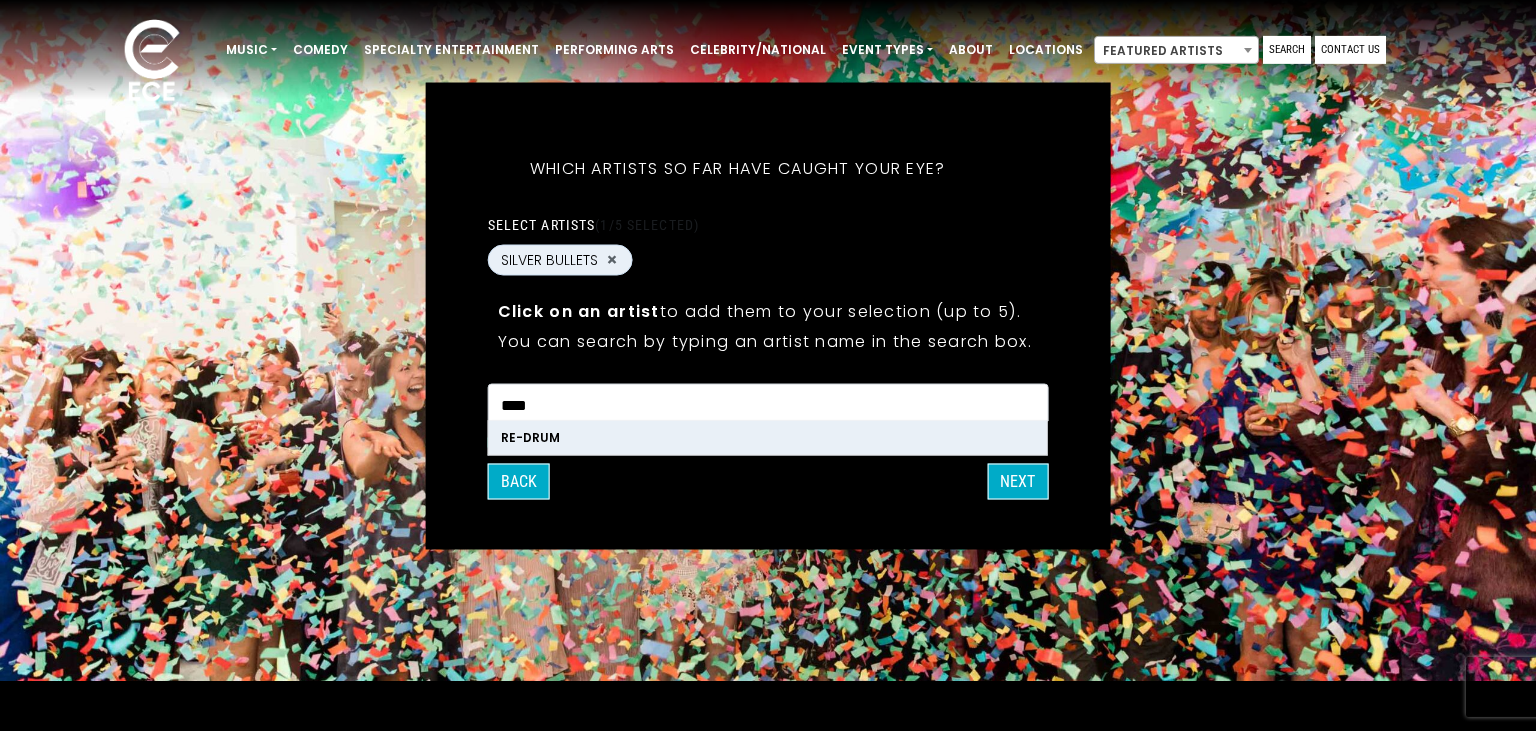 click on "RE-DRUM" at bounding box center (768, 438) 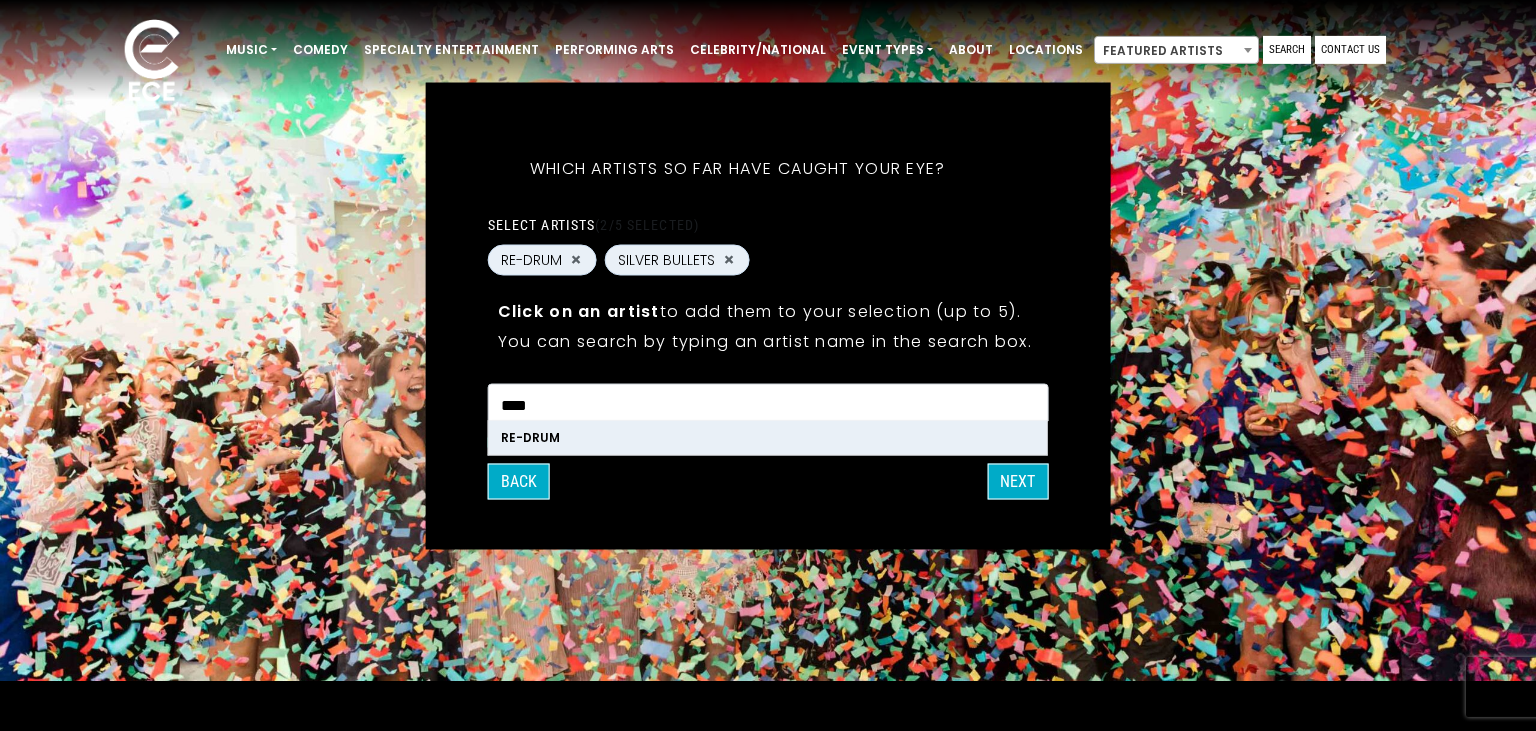 click on "RE-DRUM" at bounding box center [768, 438] 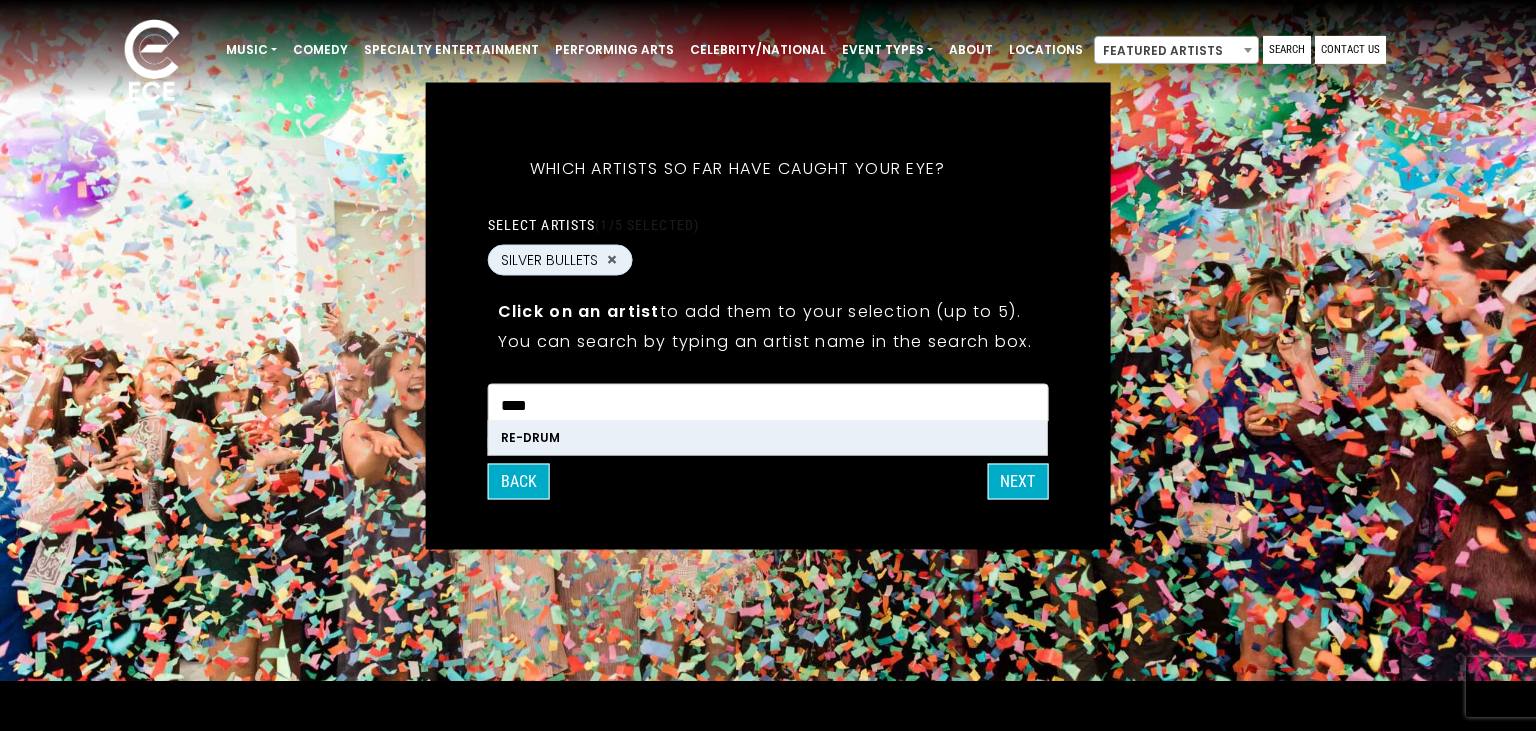 click on "RE-DRUM" at bounding box center (768, 438) 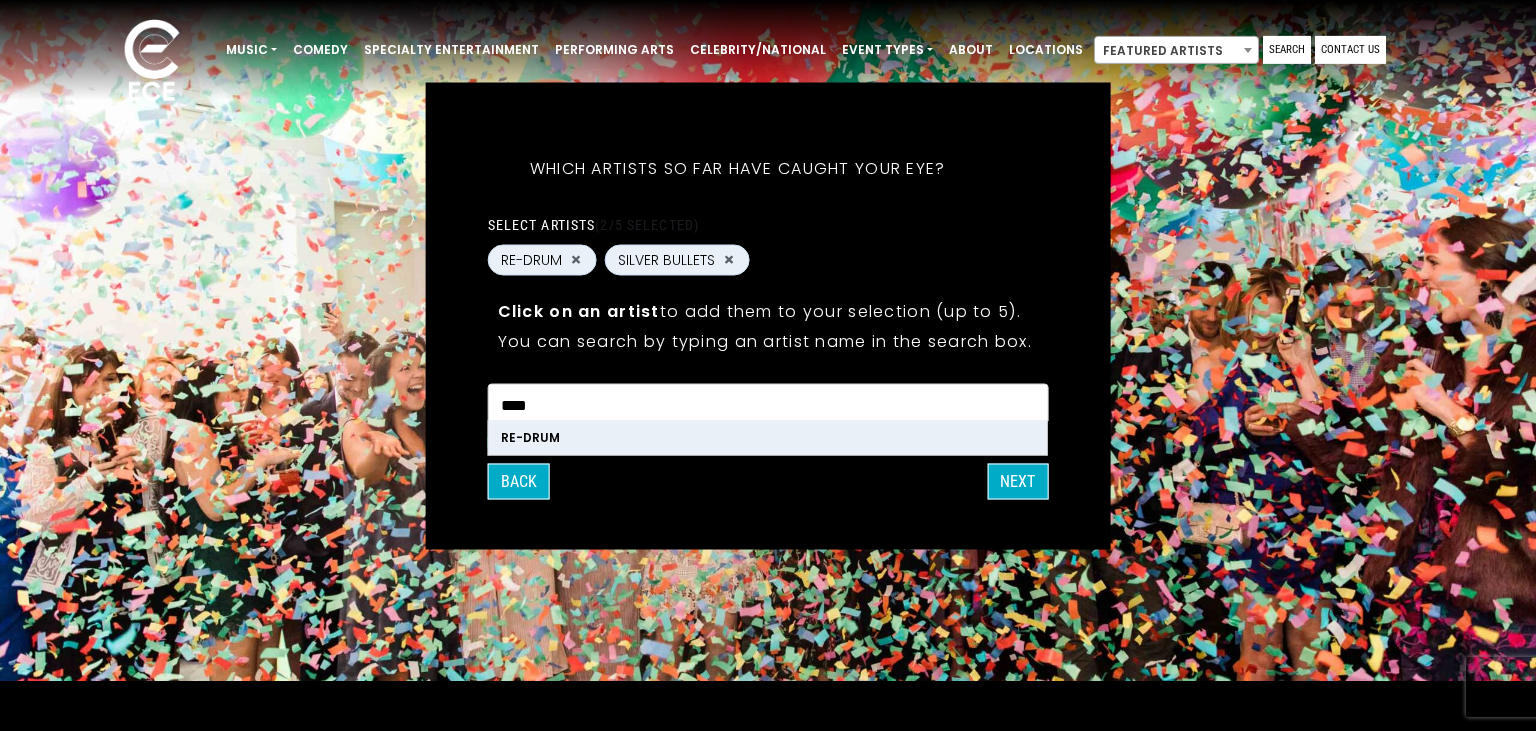 click on "****" at bounding box center (768, 405) 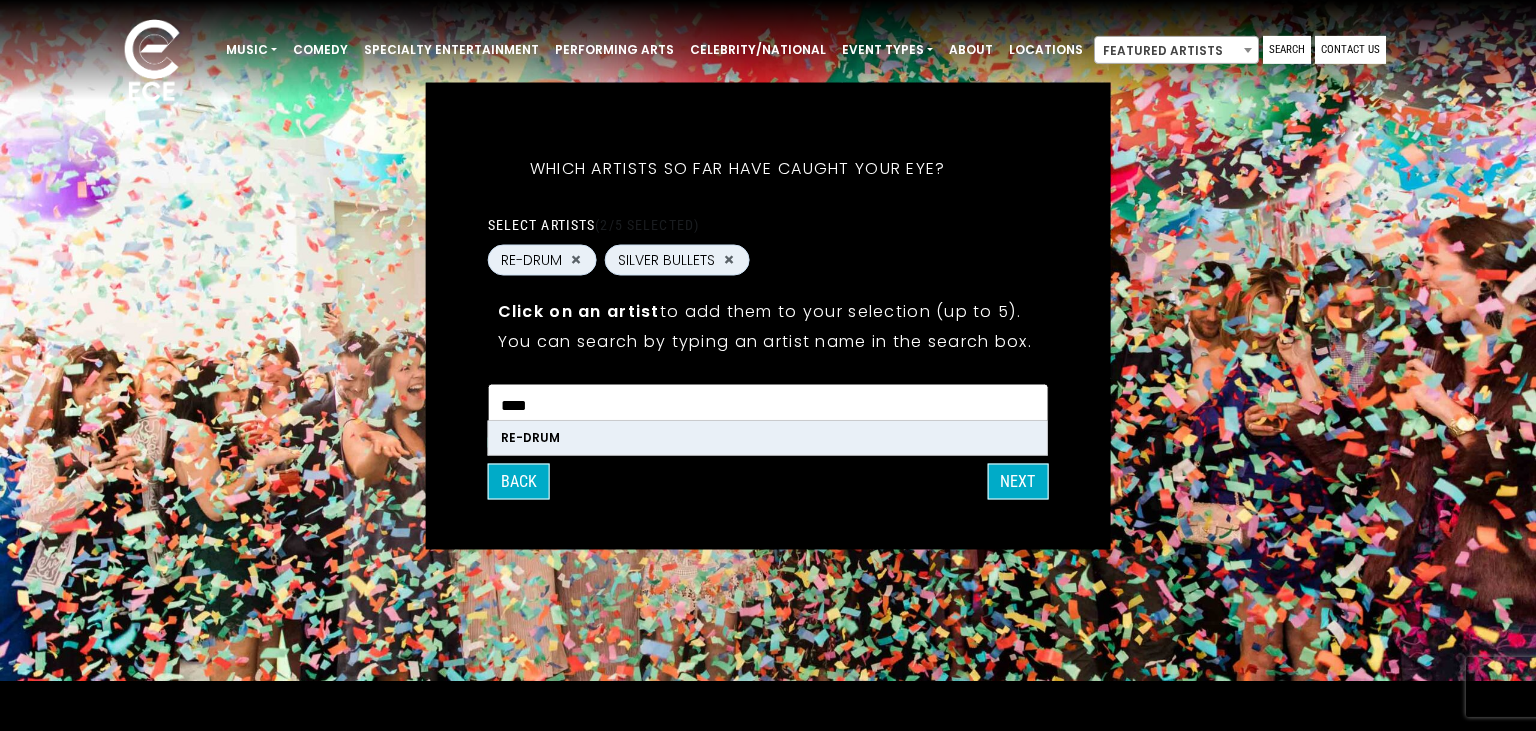 click on "****" at bounding box center (768, 405) 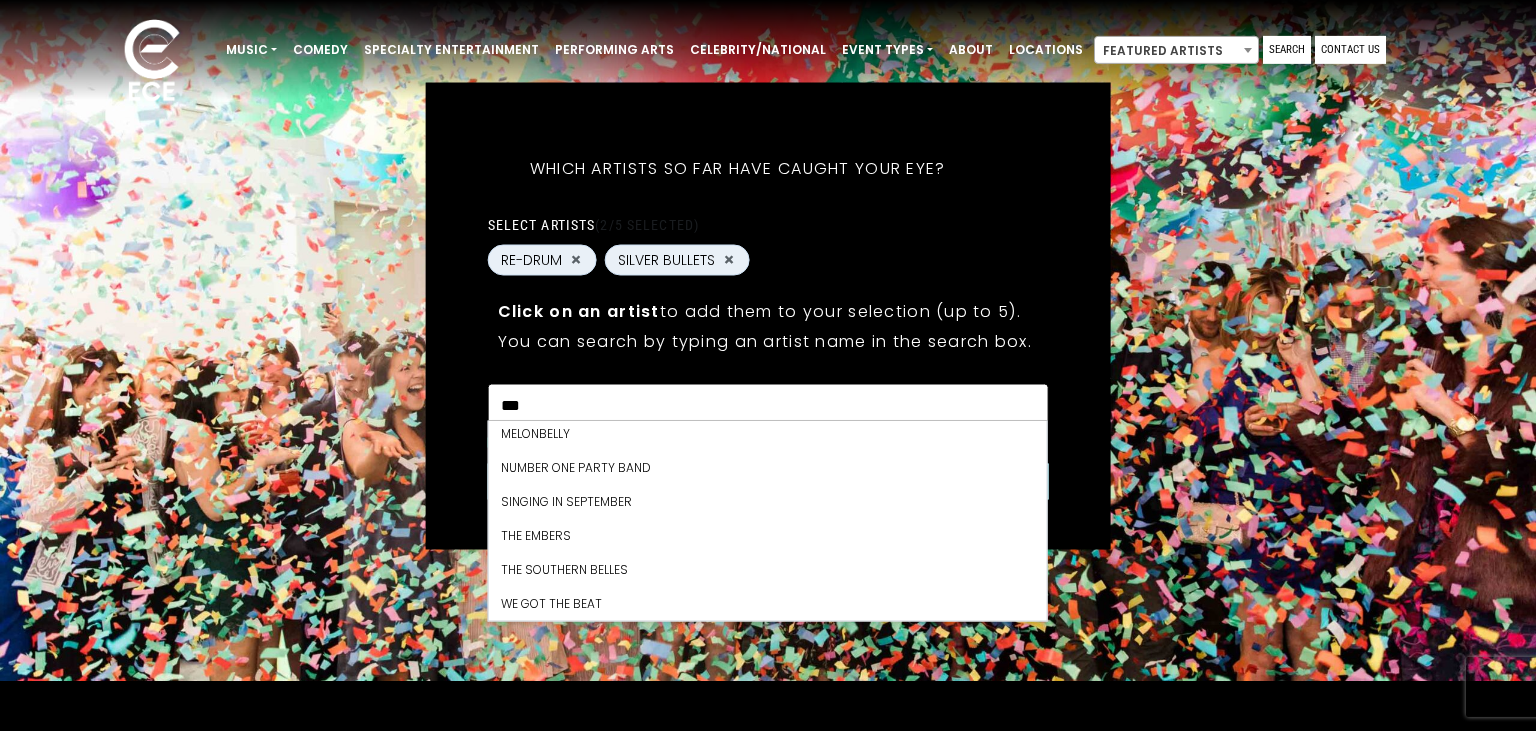 scroll, scrollTop: 0, scrollLeft: 0, axis: both 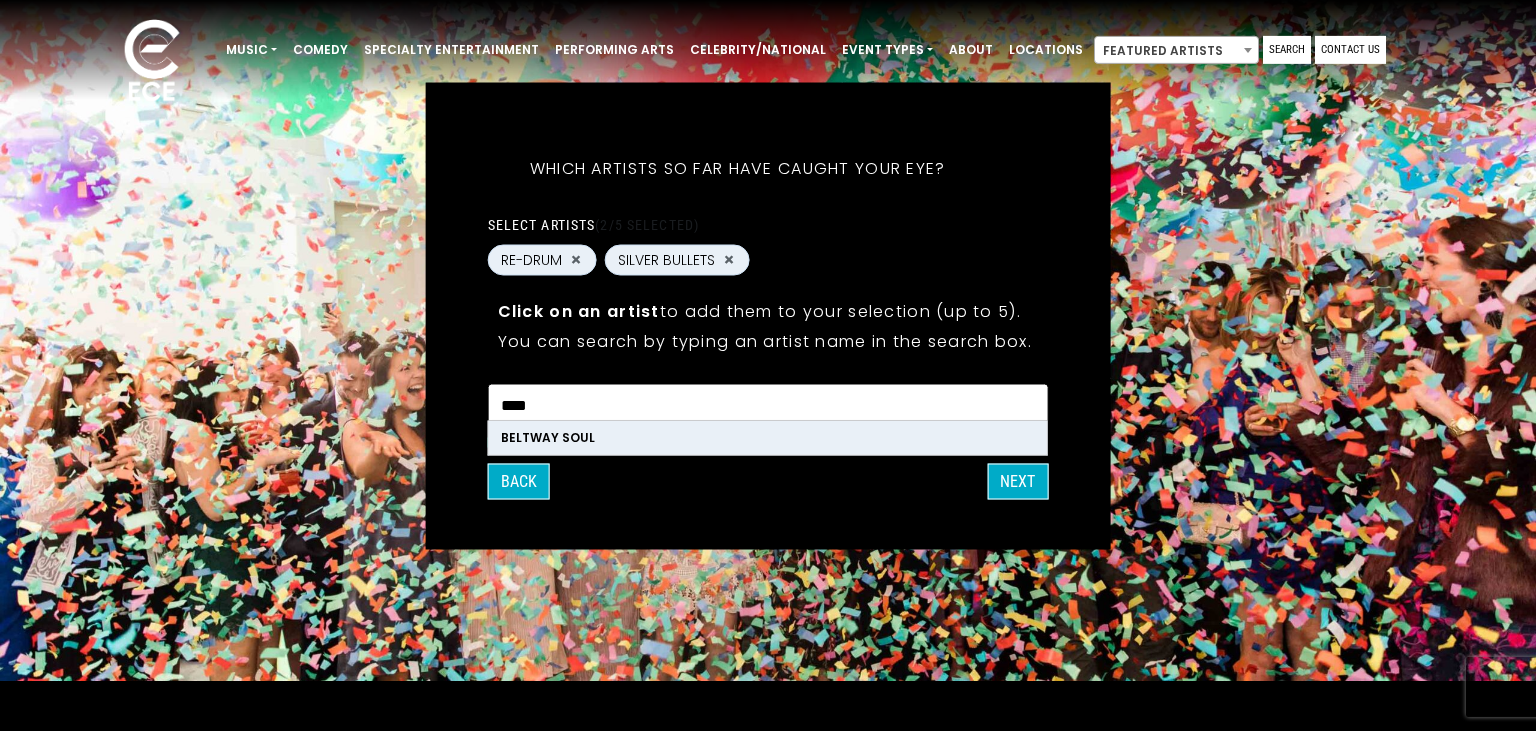type on "****" 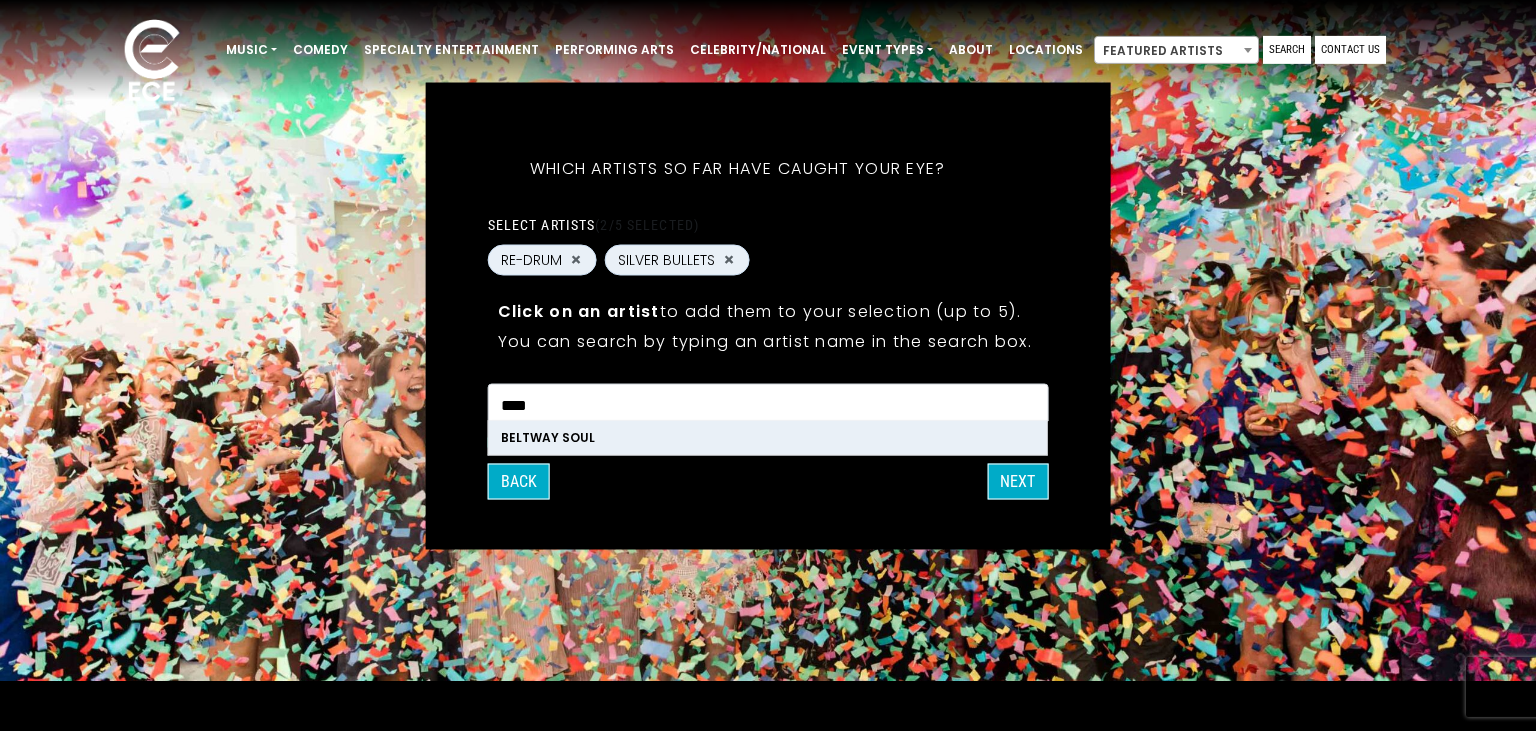 click on "Beltway Soul" at bounding box center (768, 438) 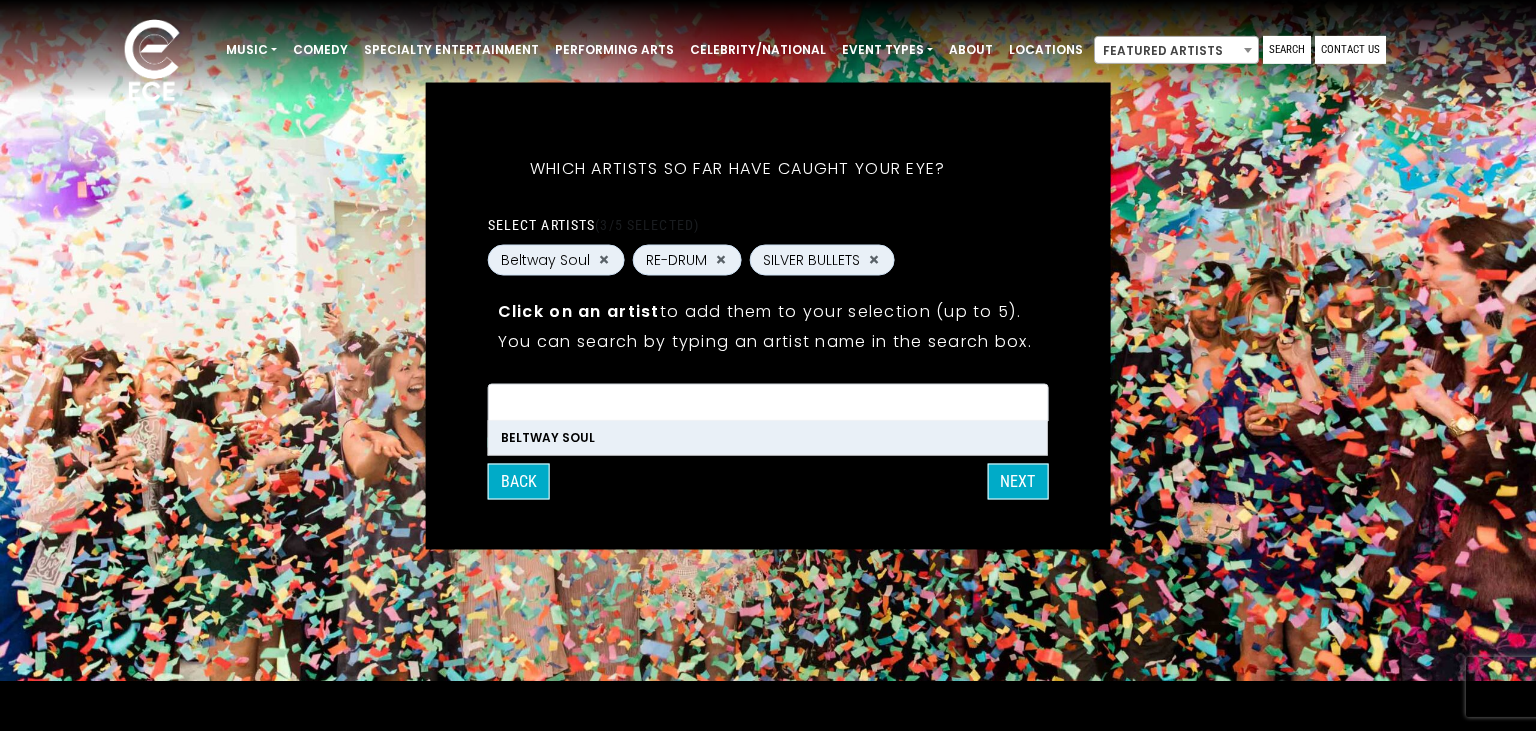 click on "What's your first and last name?
Thanks  [FIRST], ! What's your email and the best number to reach you at?
Great! Now tell us a little about your event.
What kind of event is it?
Let's get some names for the wedding:
* *" at bounding box center (768, 315) 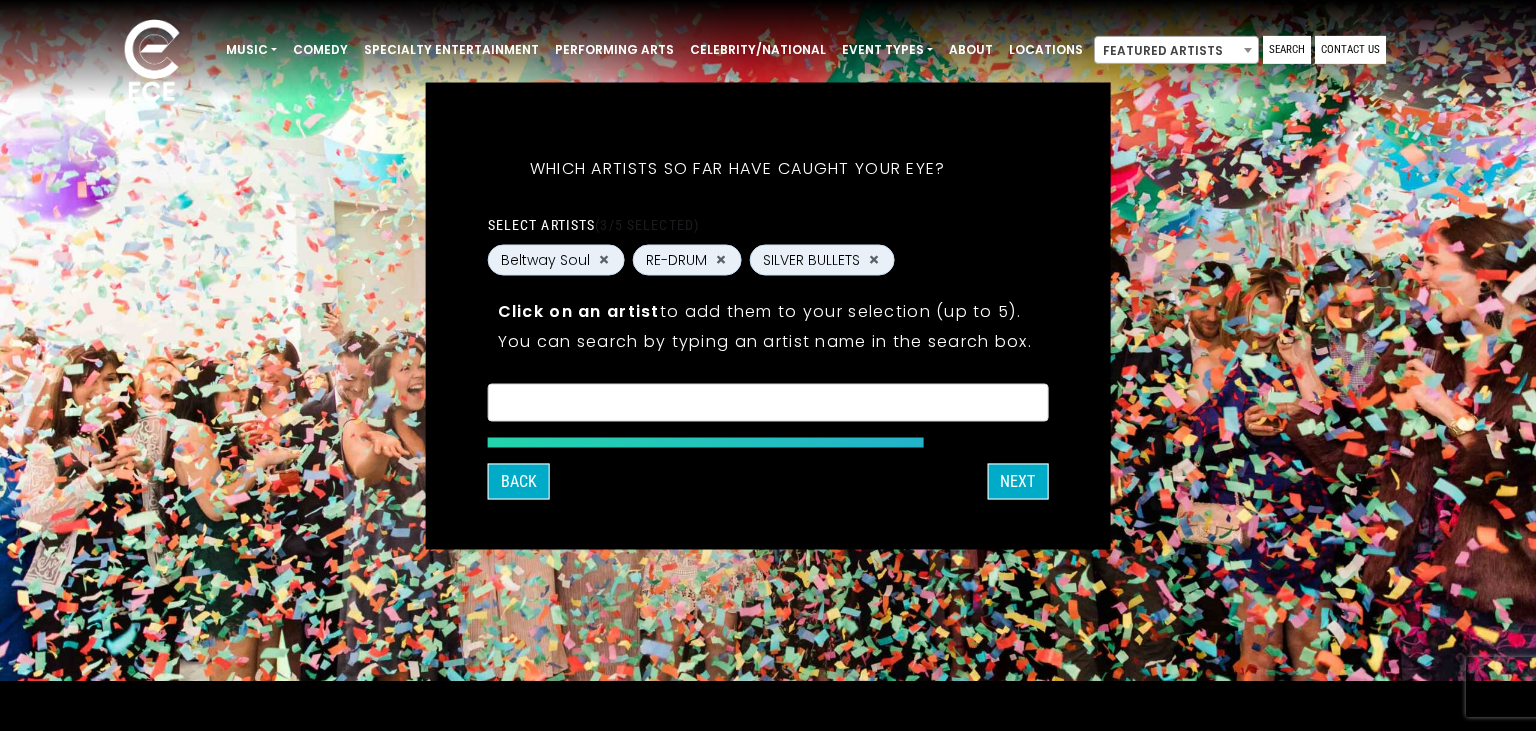 click at bounding box center (768, 405) 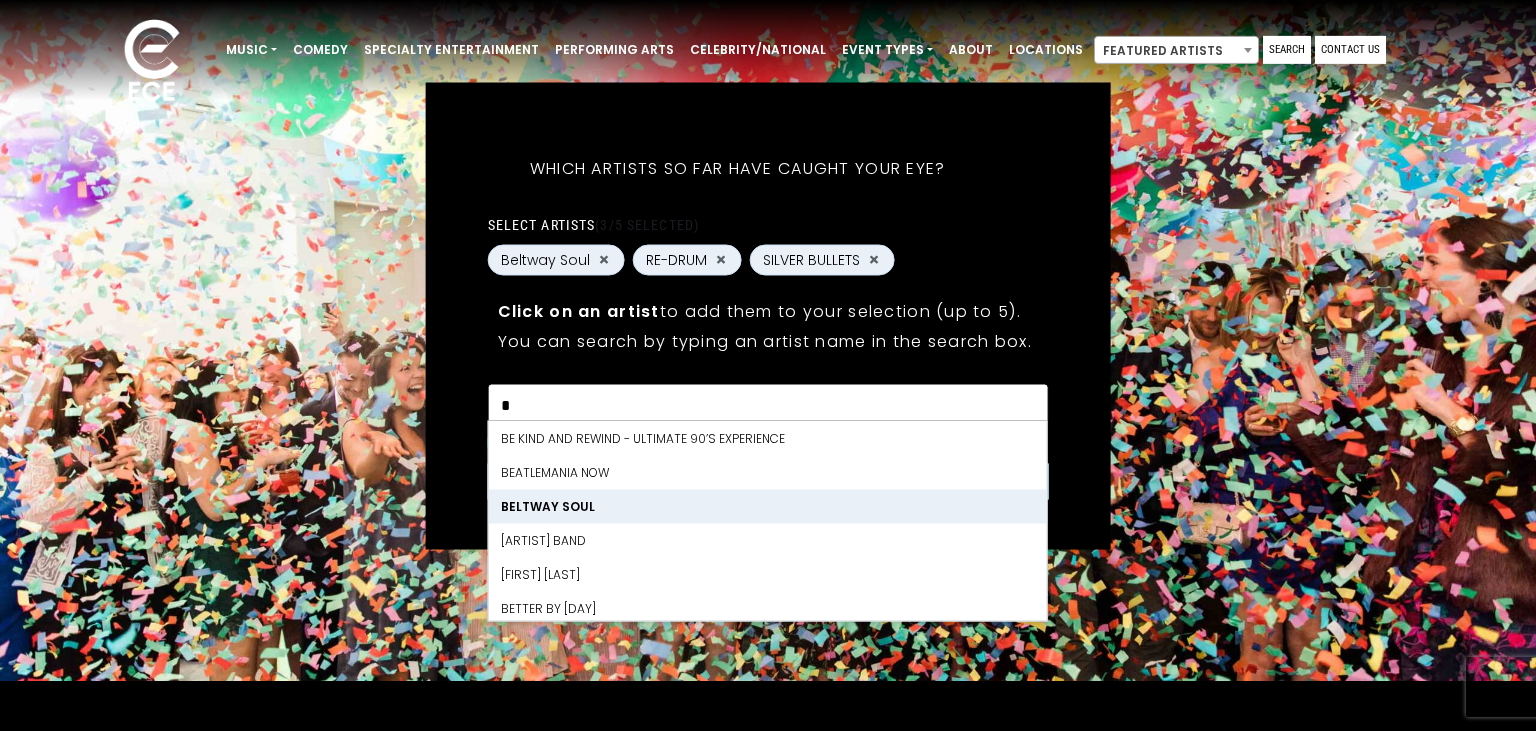 scroll, scrollTop: 0, scrollLeft: 0, axis: both 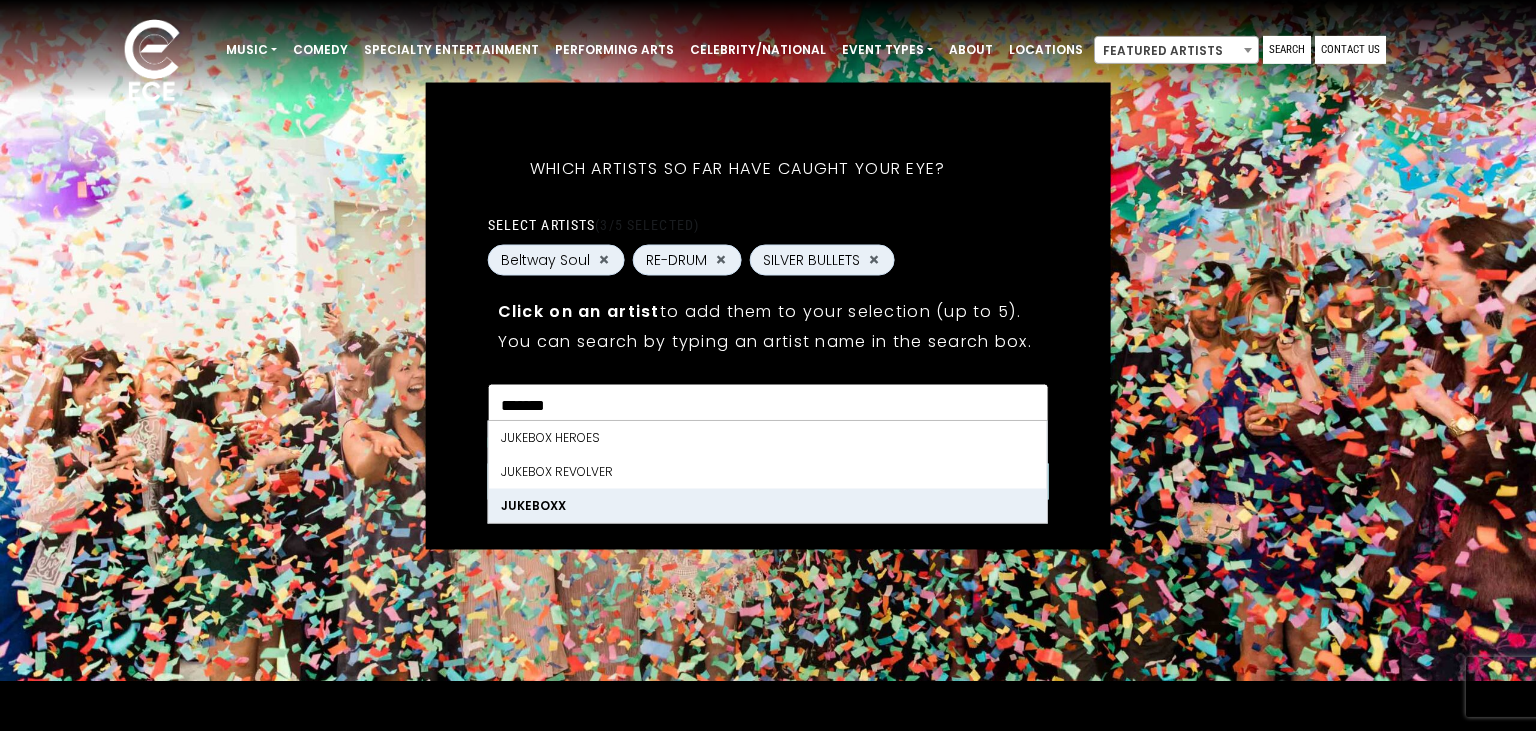 type on "*******" 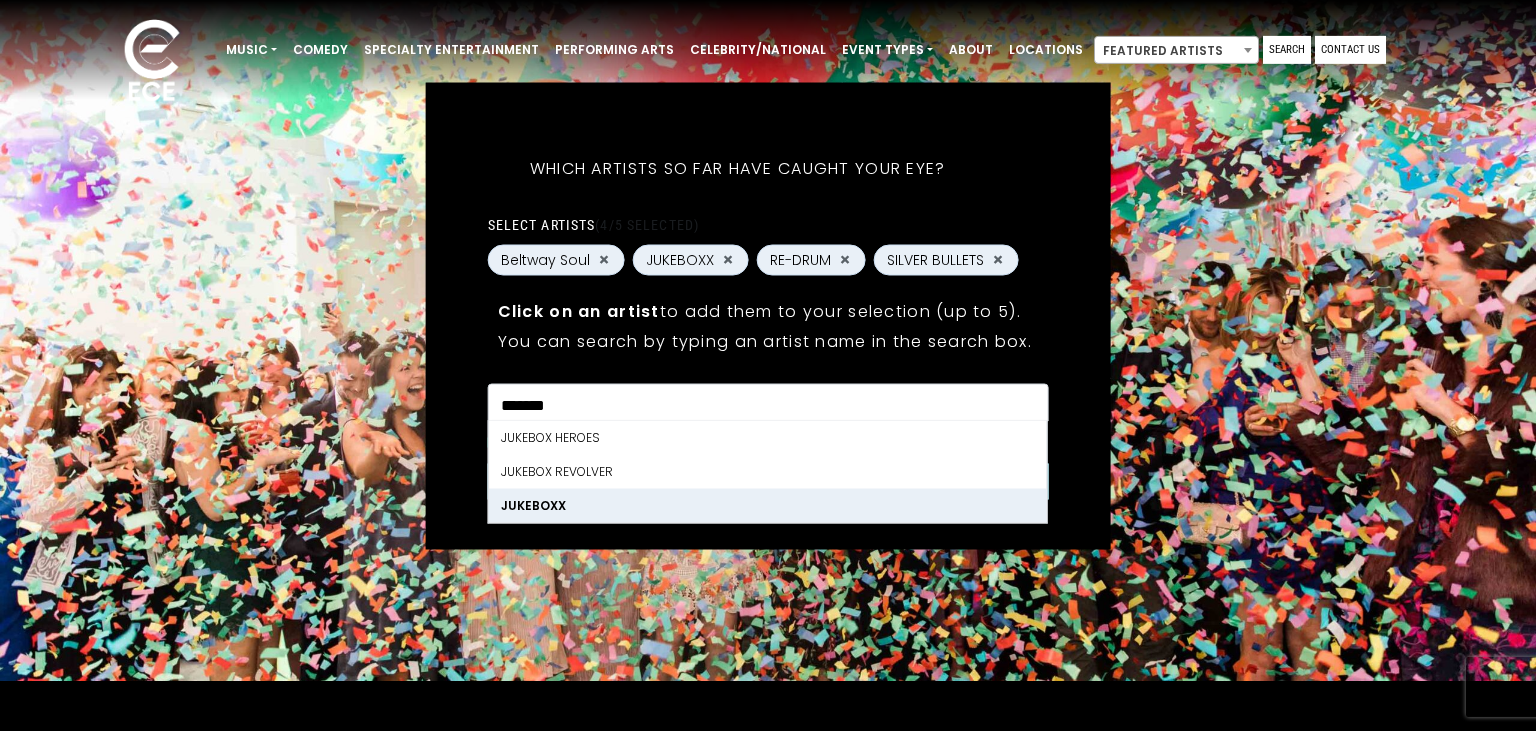 scroll, scrollTop: 11132, scrollLeft: 0, axis: vertical 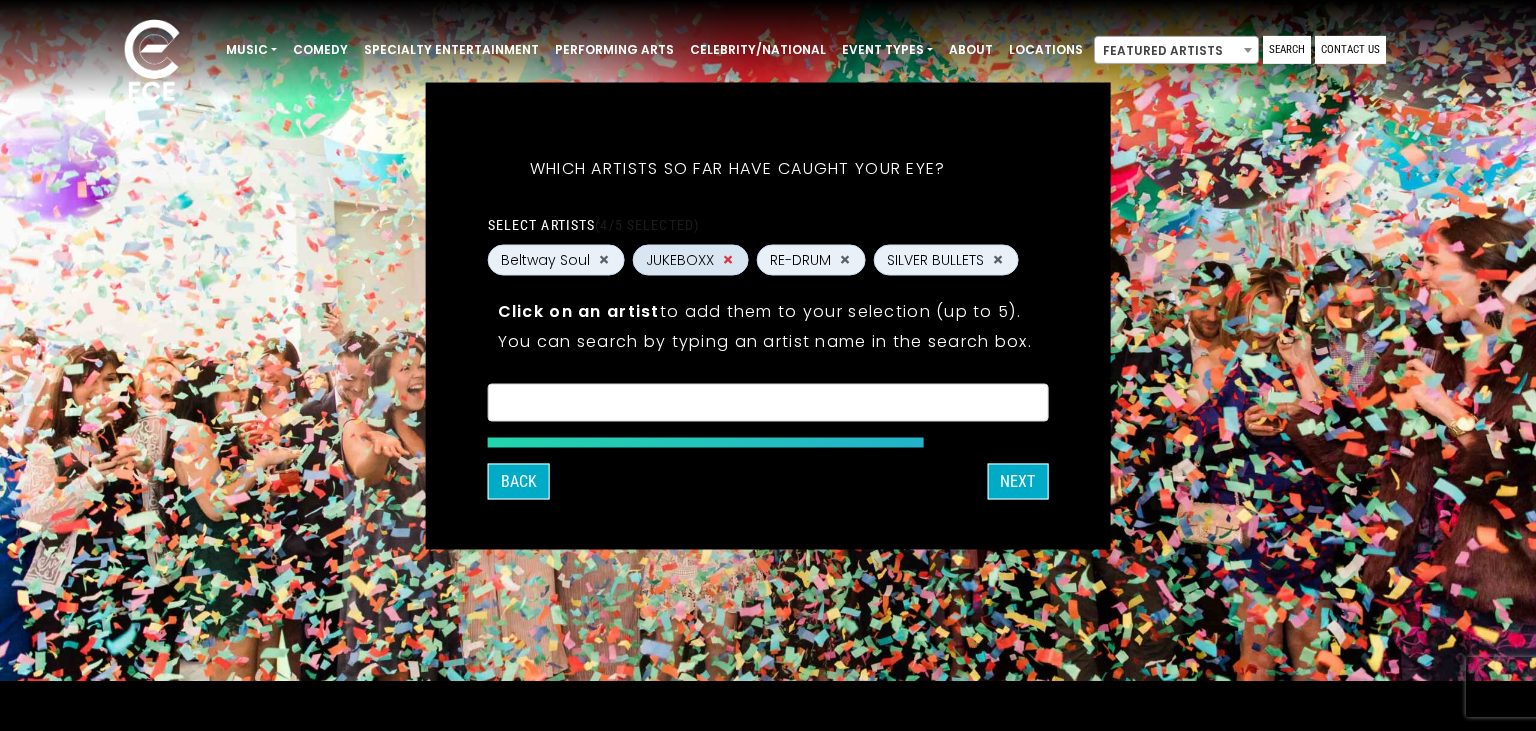 click on "×" at bounding box center (728, 260) 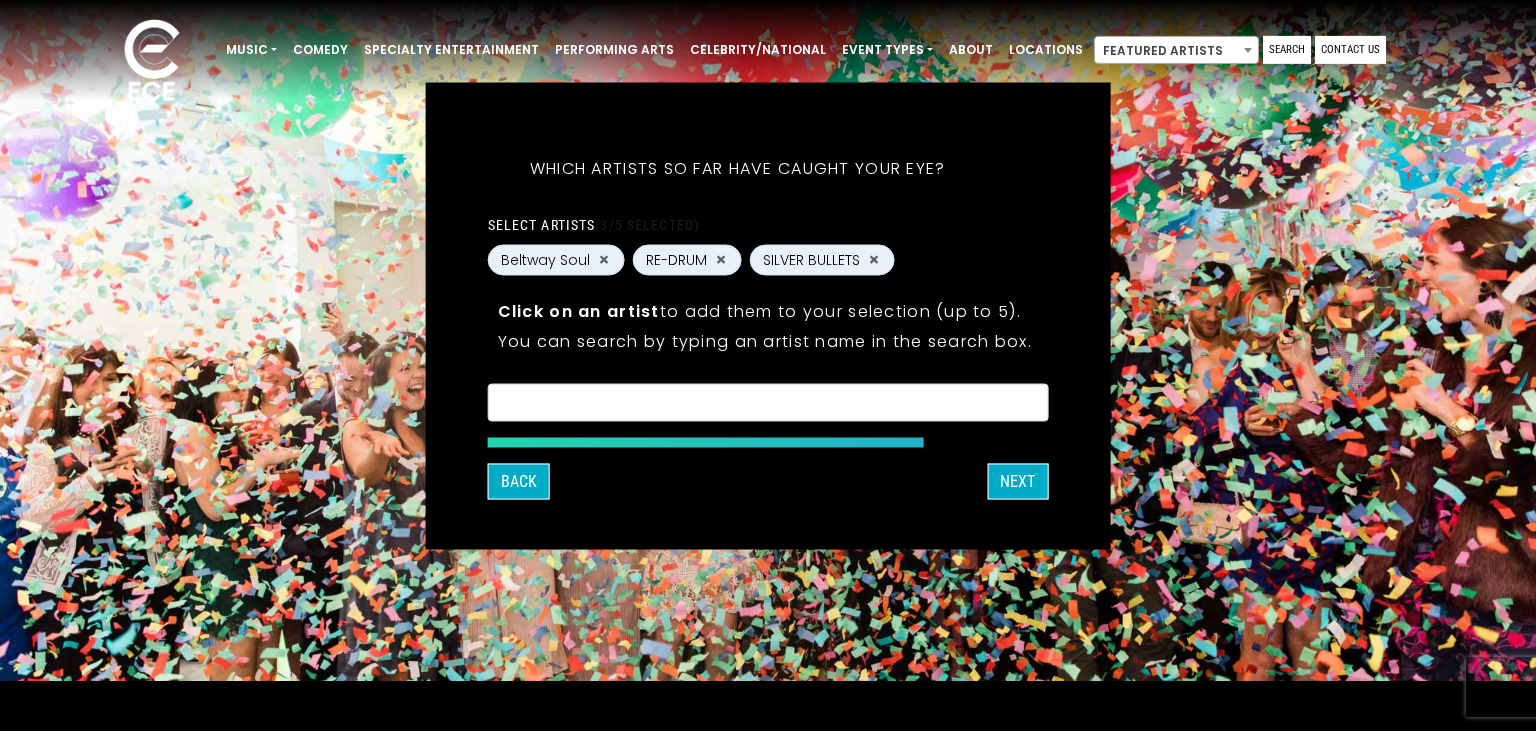 click on "× × ×" at bounding box center (768, 402) 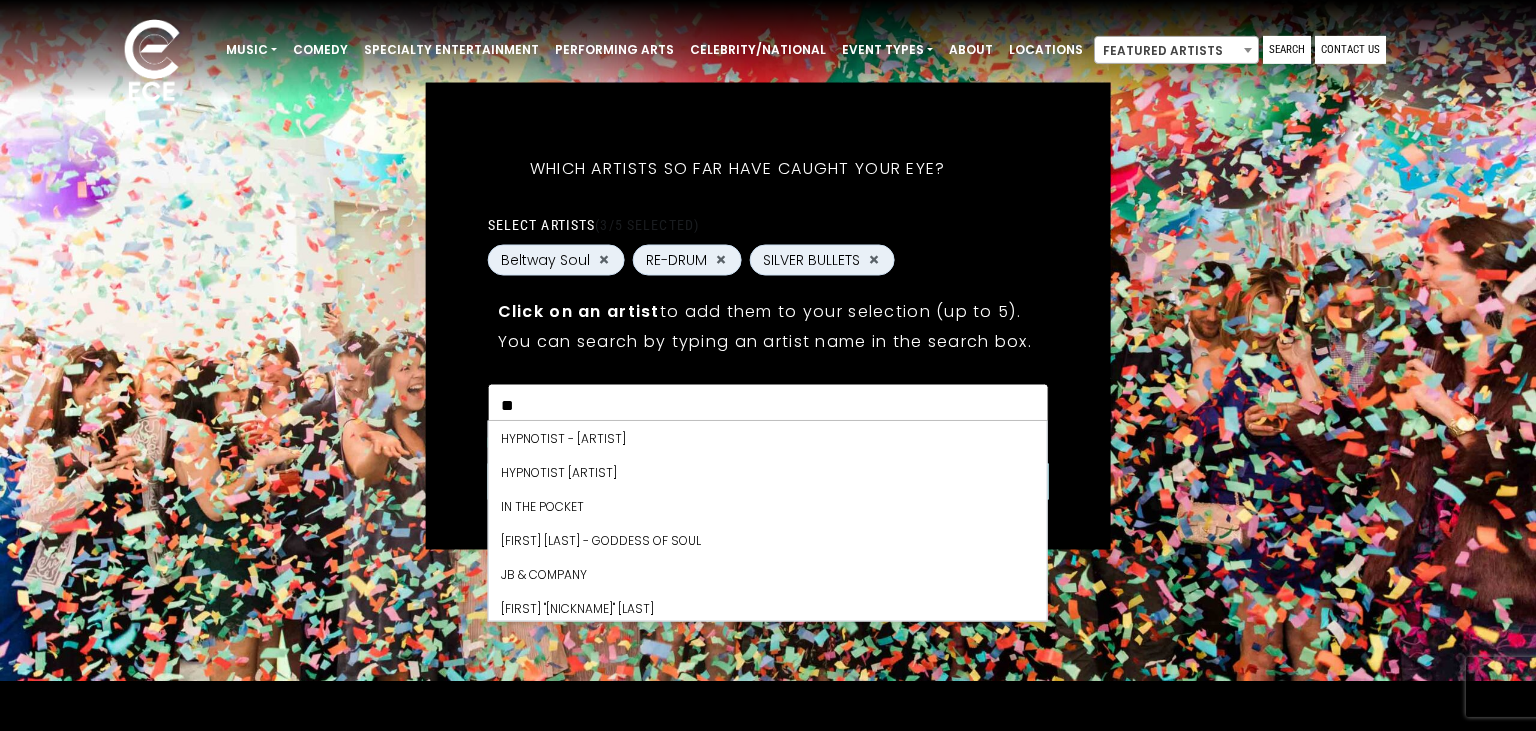 scroll, scrollTop: 0, scrollLeft: 0, axis: both 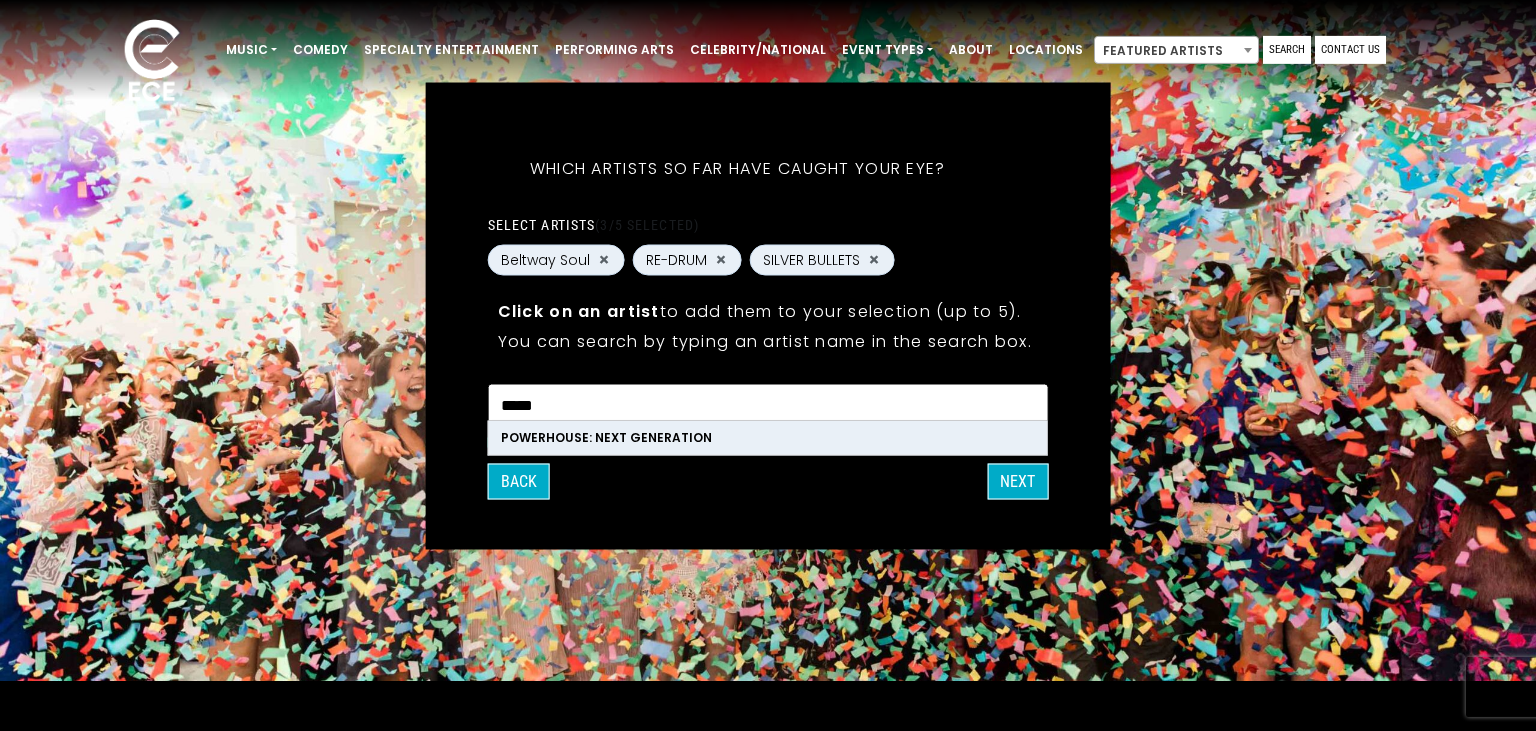 type on "*****" 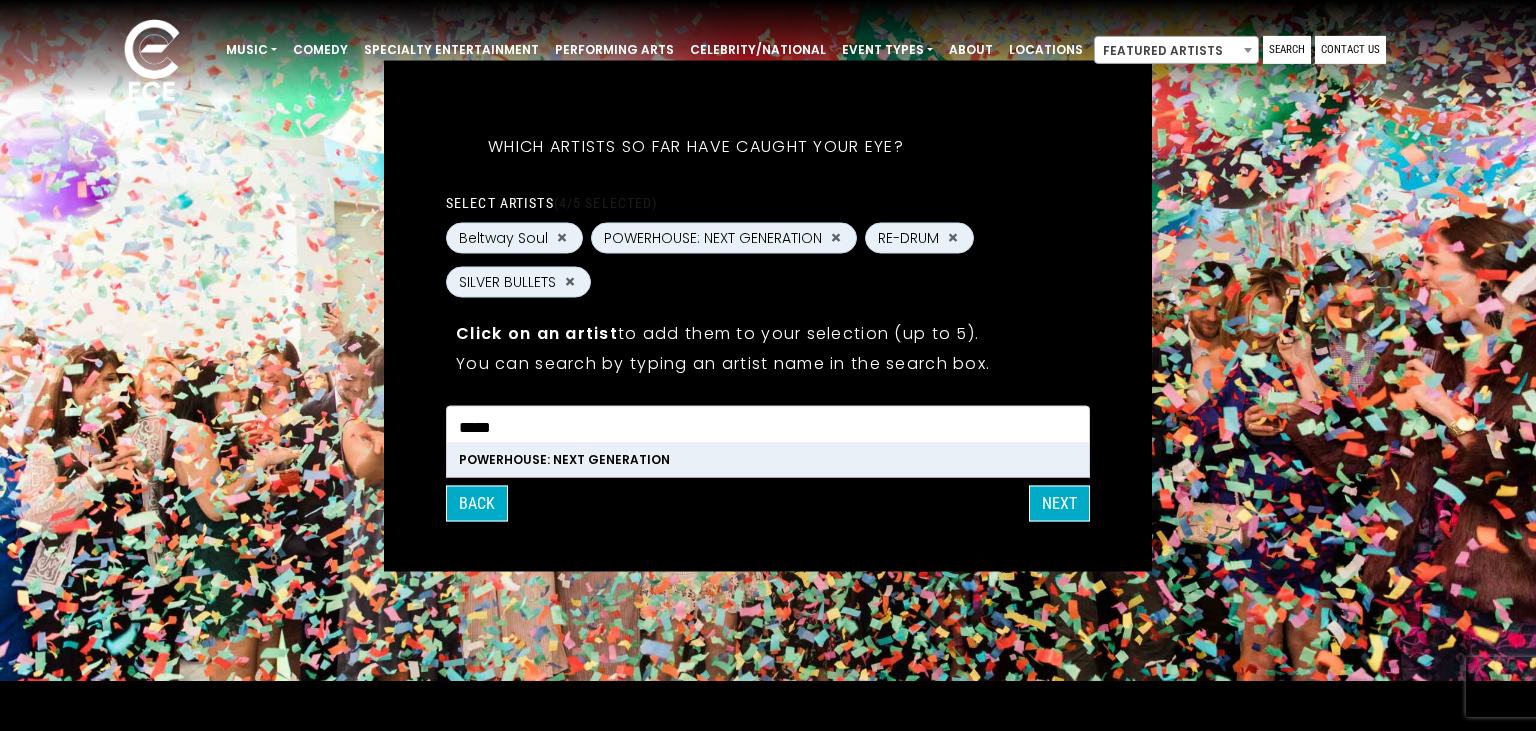 scroll, scrollTop: 29, scrollLeft: 0, axis: vertical 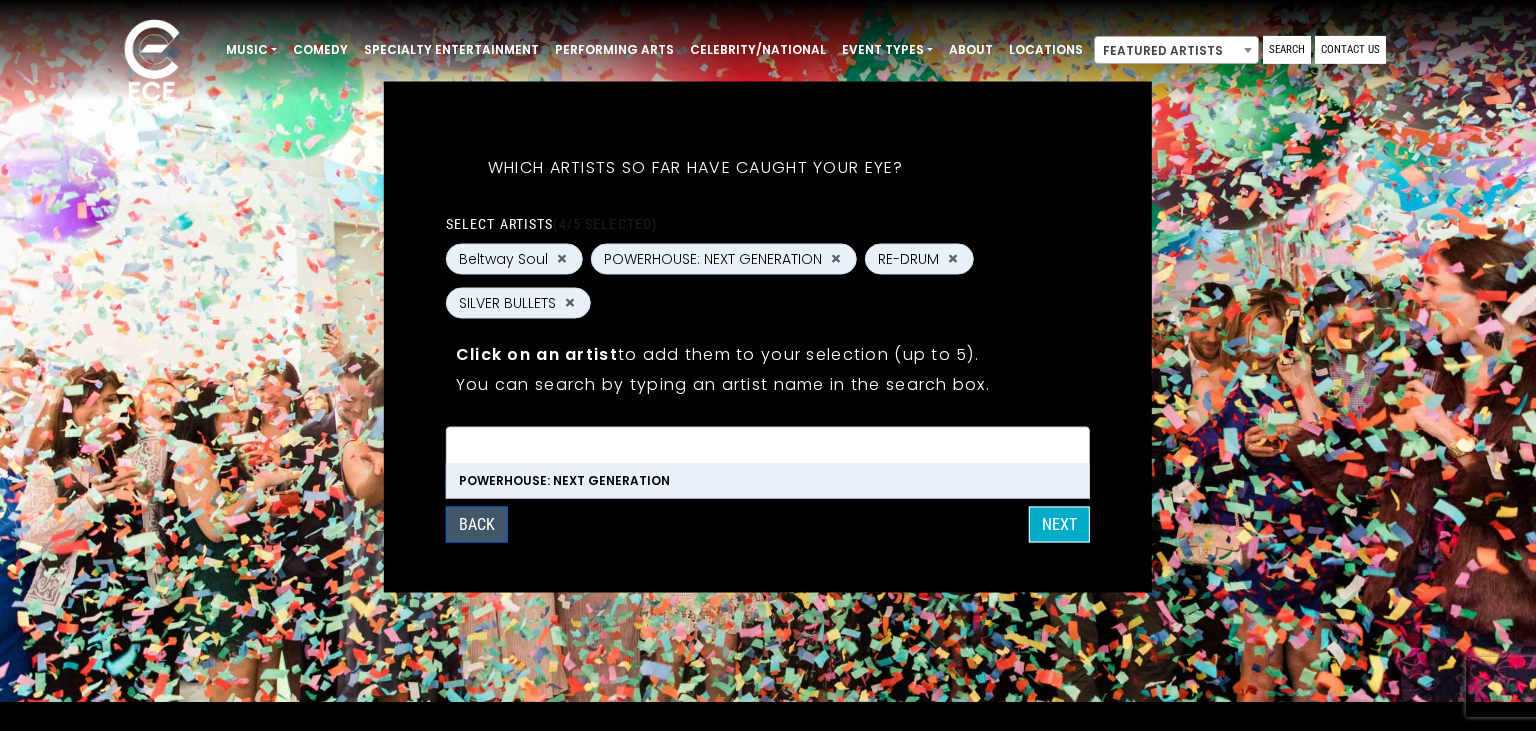 click on "Back" at bounding box center (477, 524) 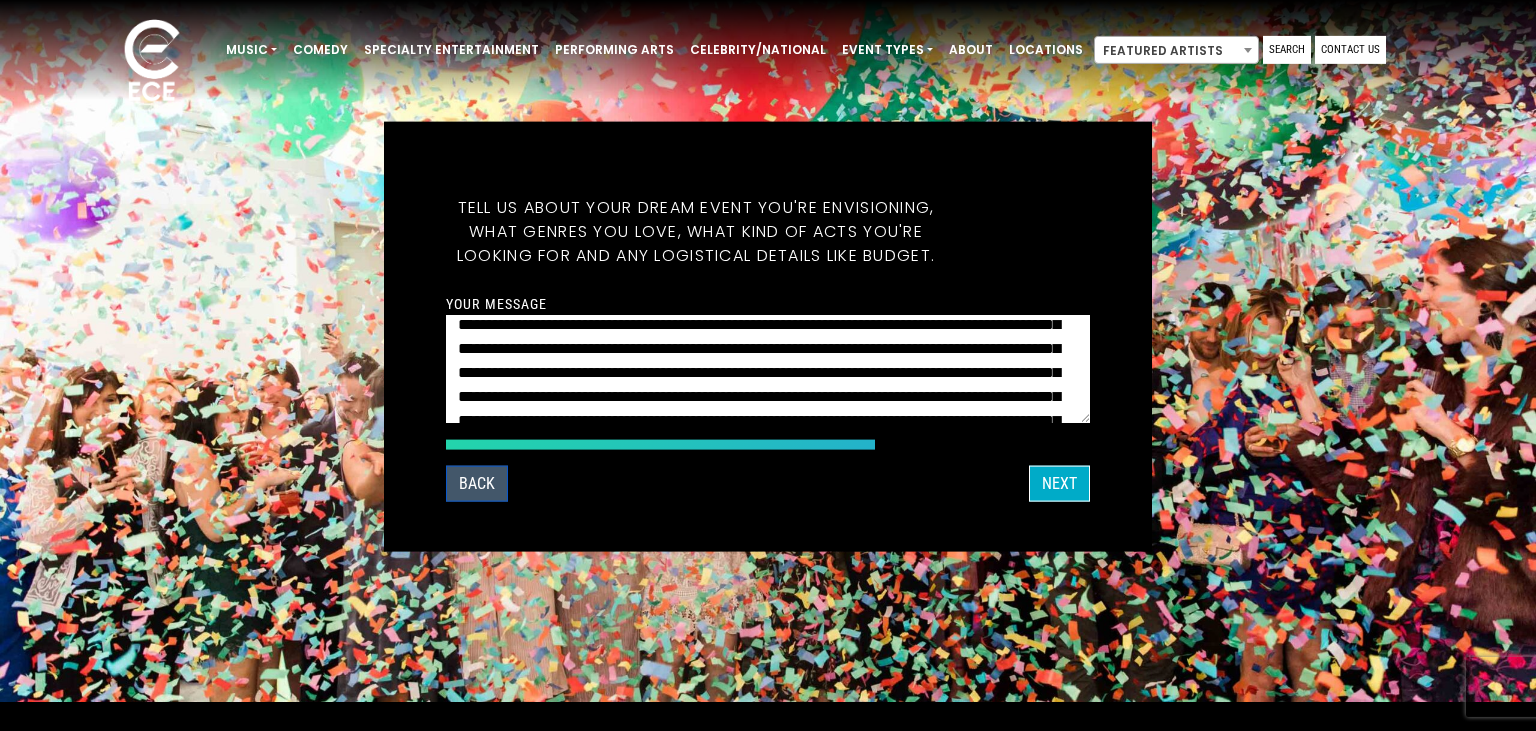scroll, scrollTop: 68, scrollLeft: 0, axis: vertical 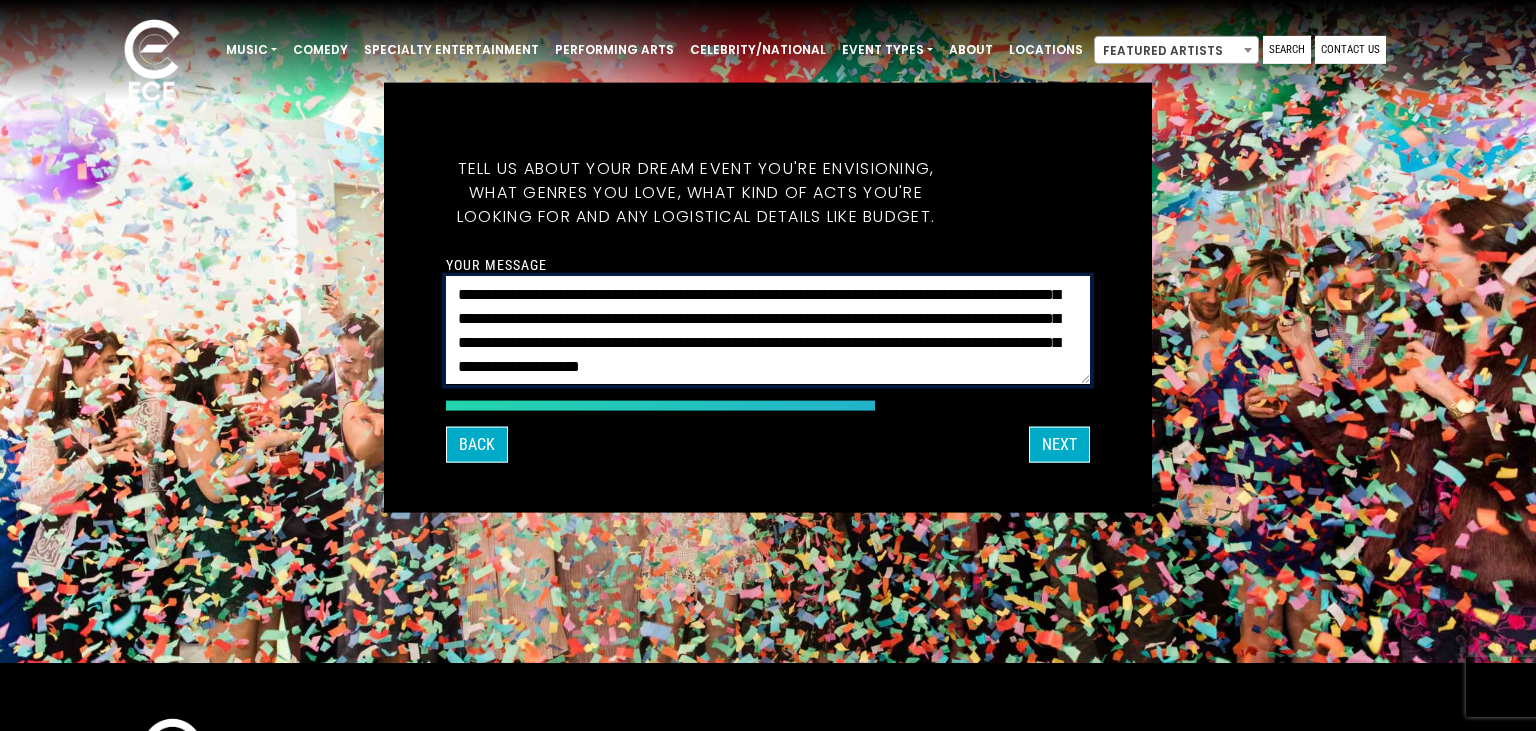 click on "**********" at bounding box center (768, 330) 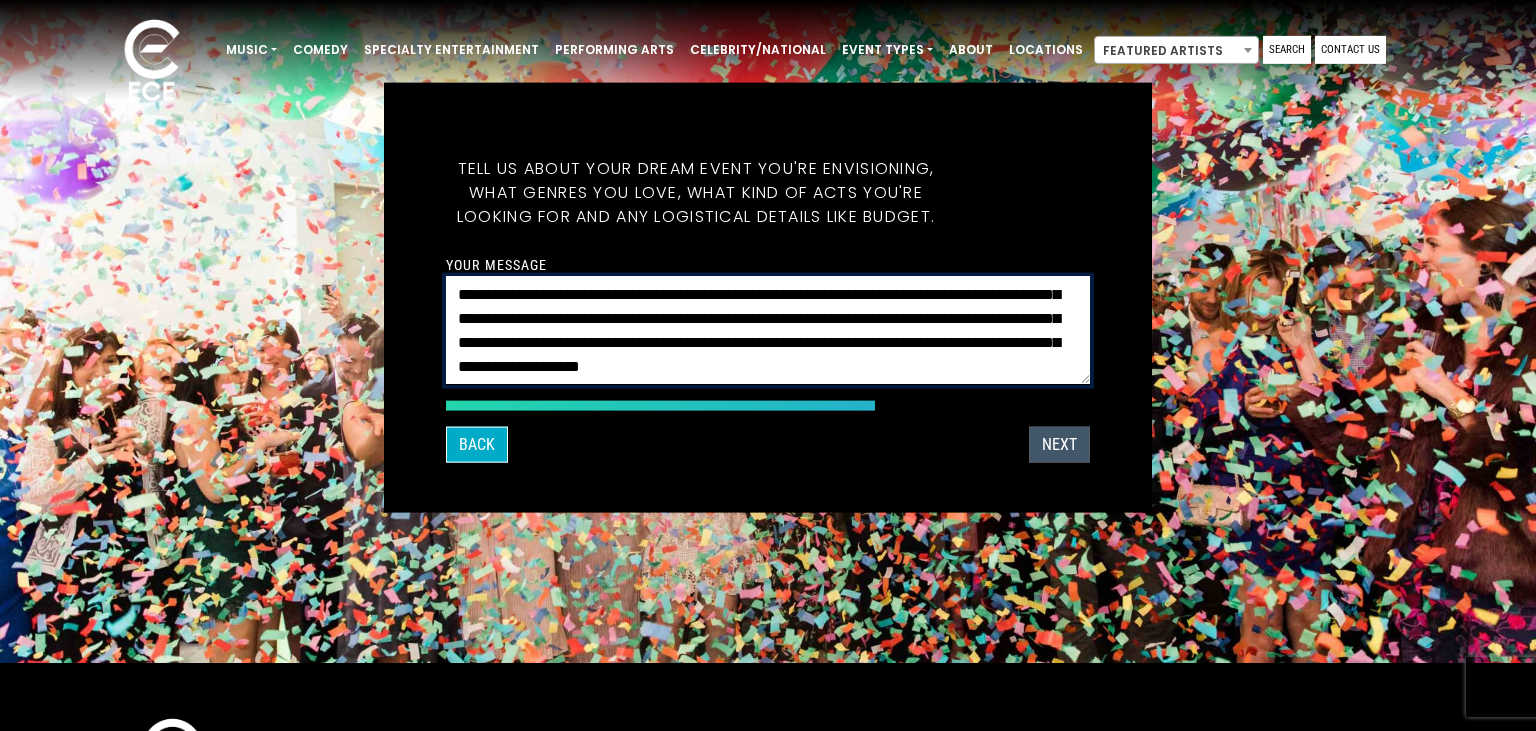 type on "**********" 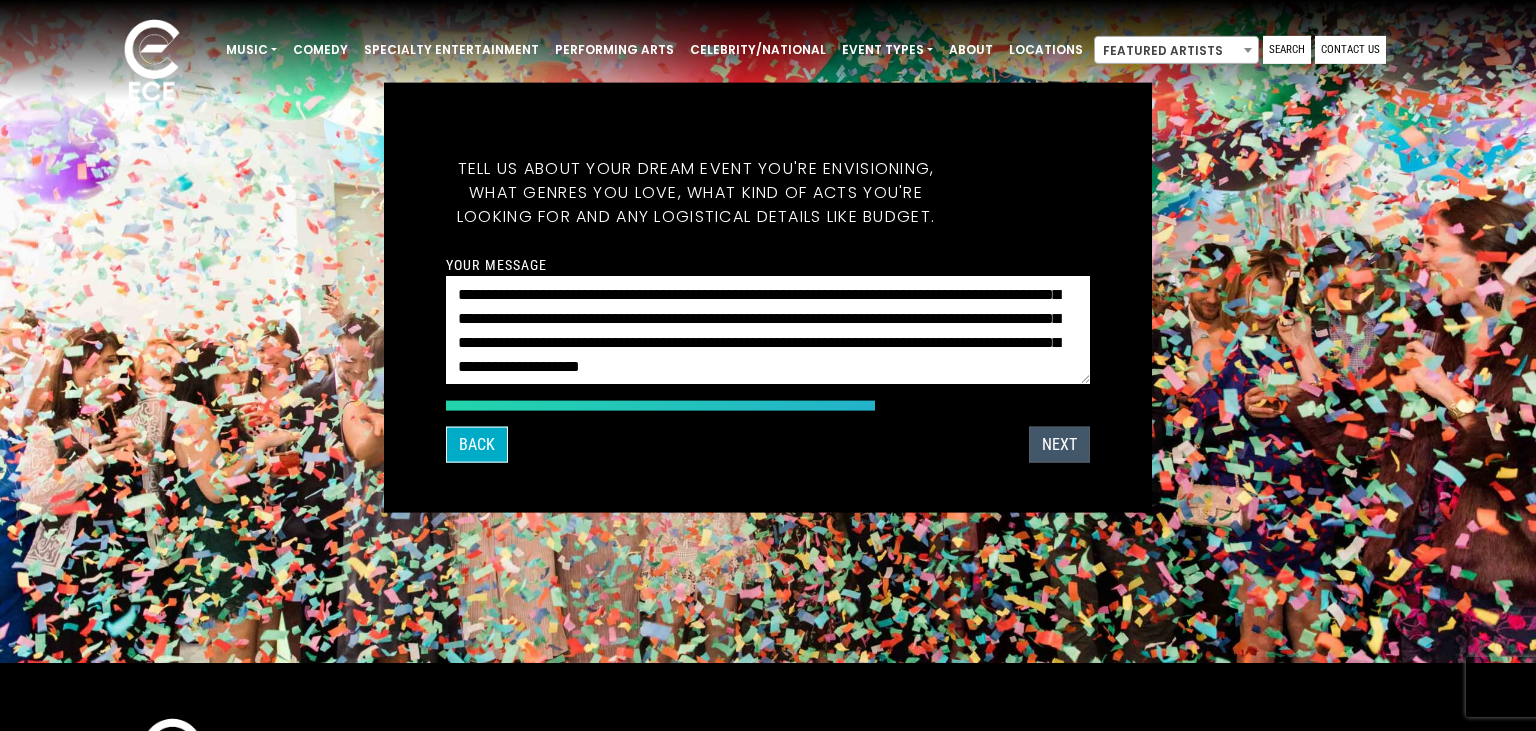 click on "NEXT" at bounding box center (1059, 445) 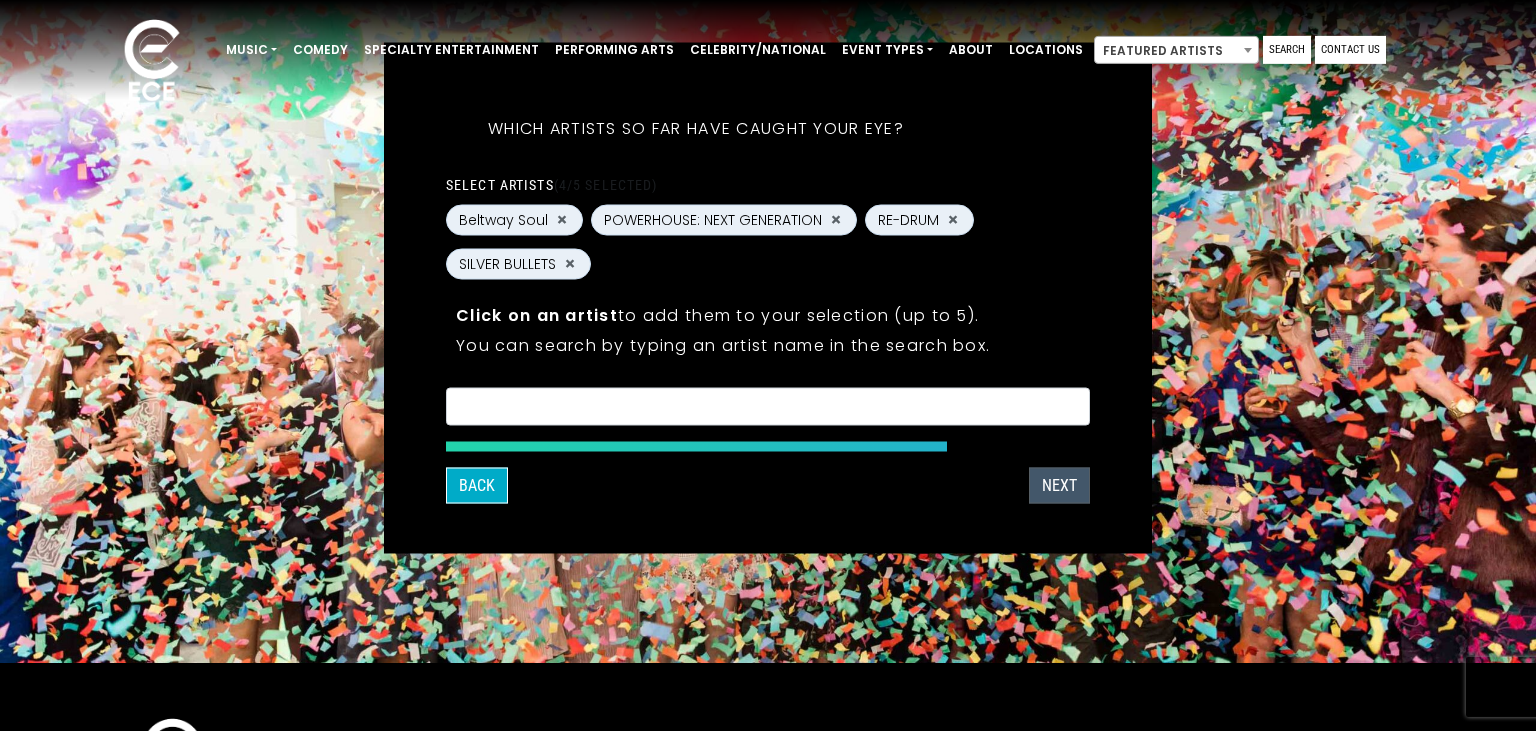 scroll, scrollTop: 29, scrollLeft: 0, axis: vertical 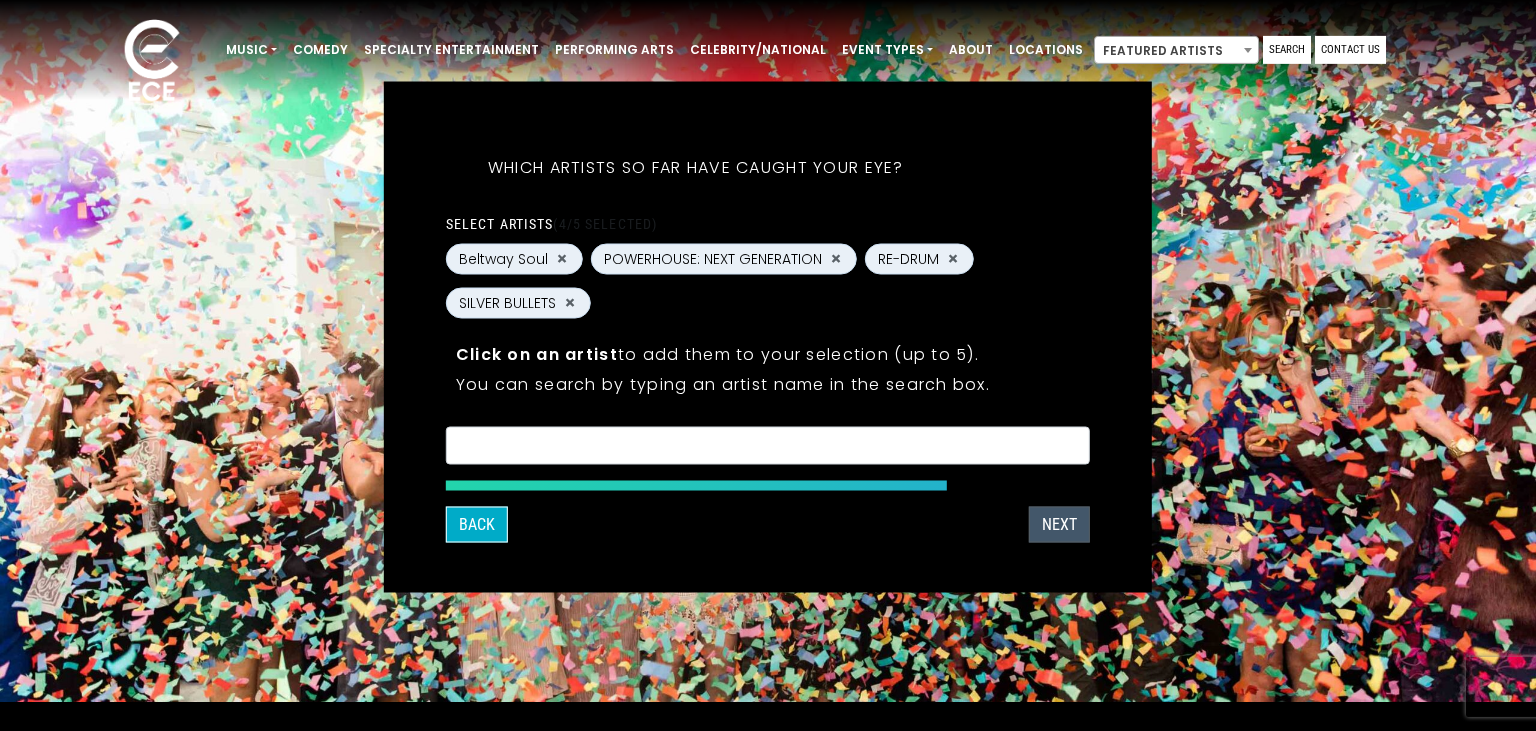 click on "NEXT" at bounding box center (1059, 524) 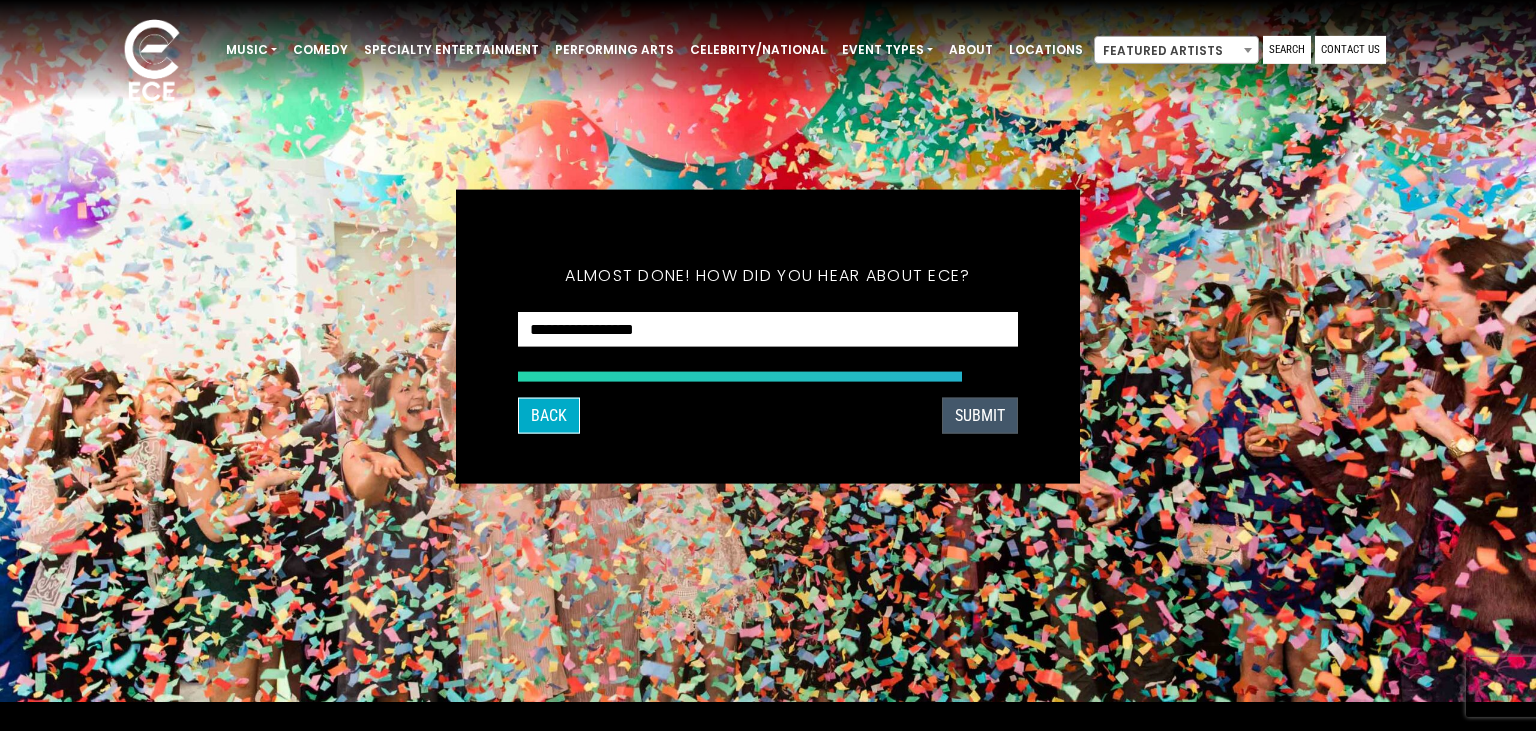 scroll, scrollTop: 136, scrollLeft: 0, axis: vertical 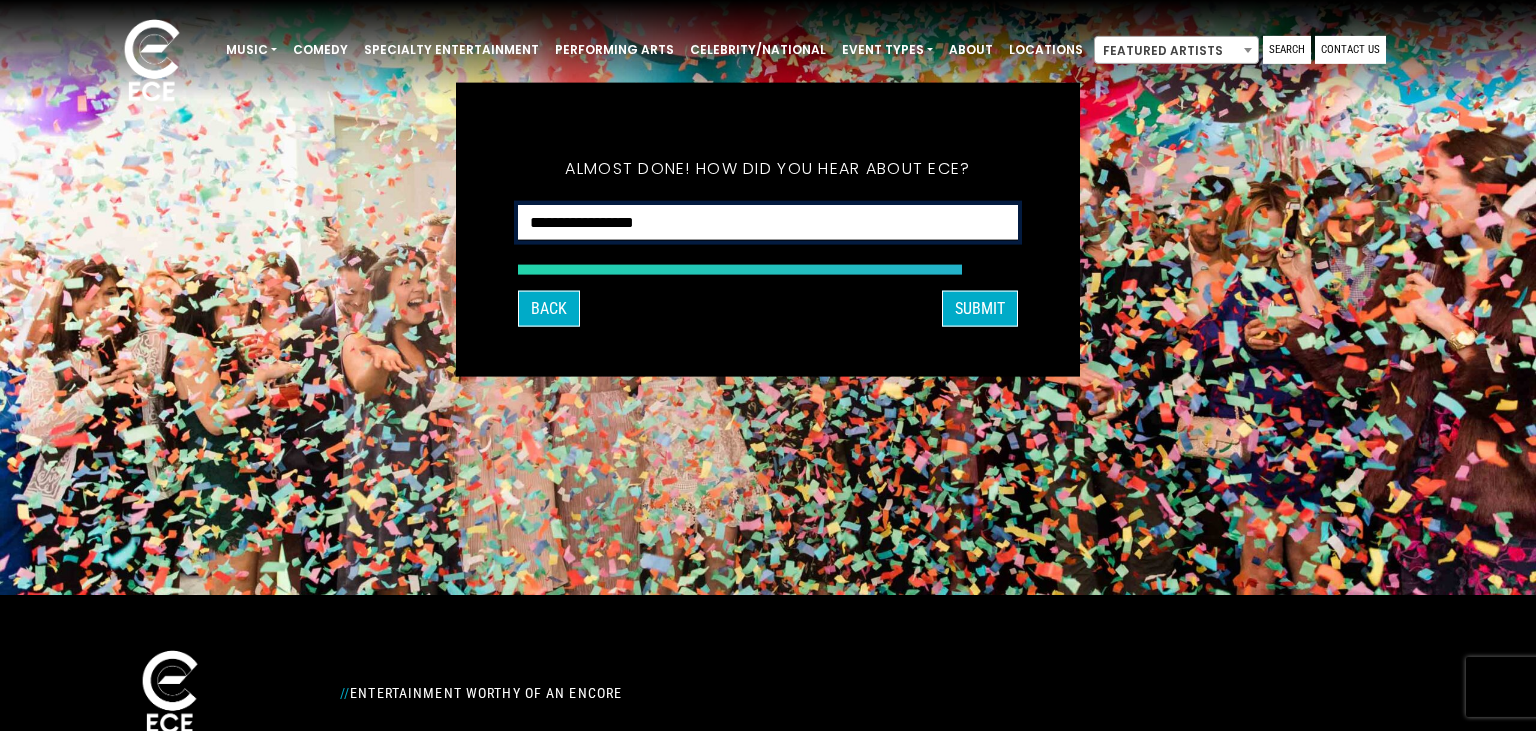 click on "**********" at bounding box center [768, 222] 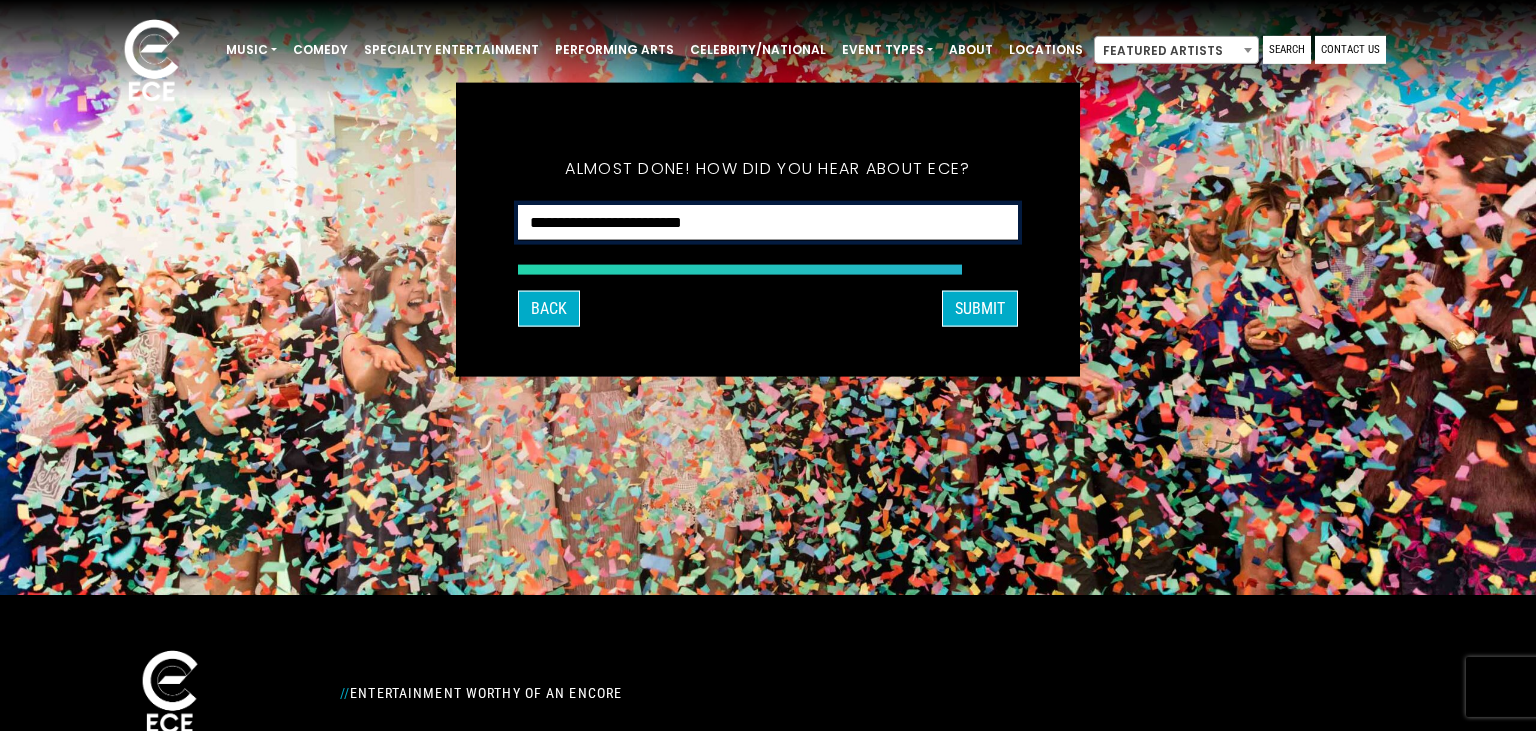 click on "**********" at bounding box center [0, 0] 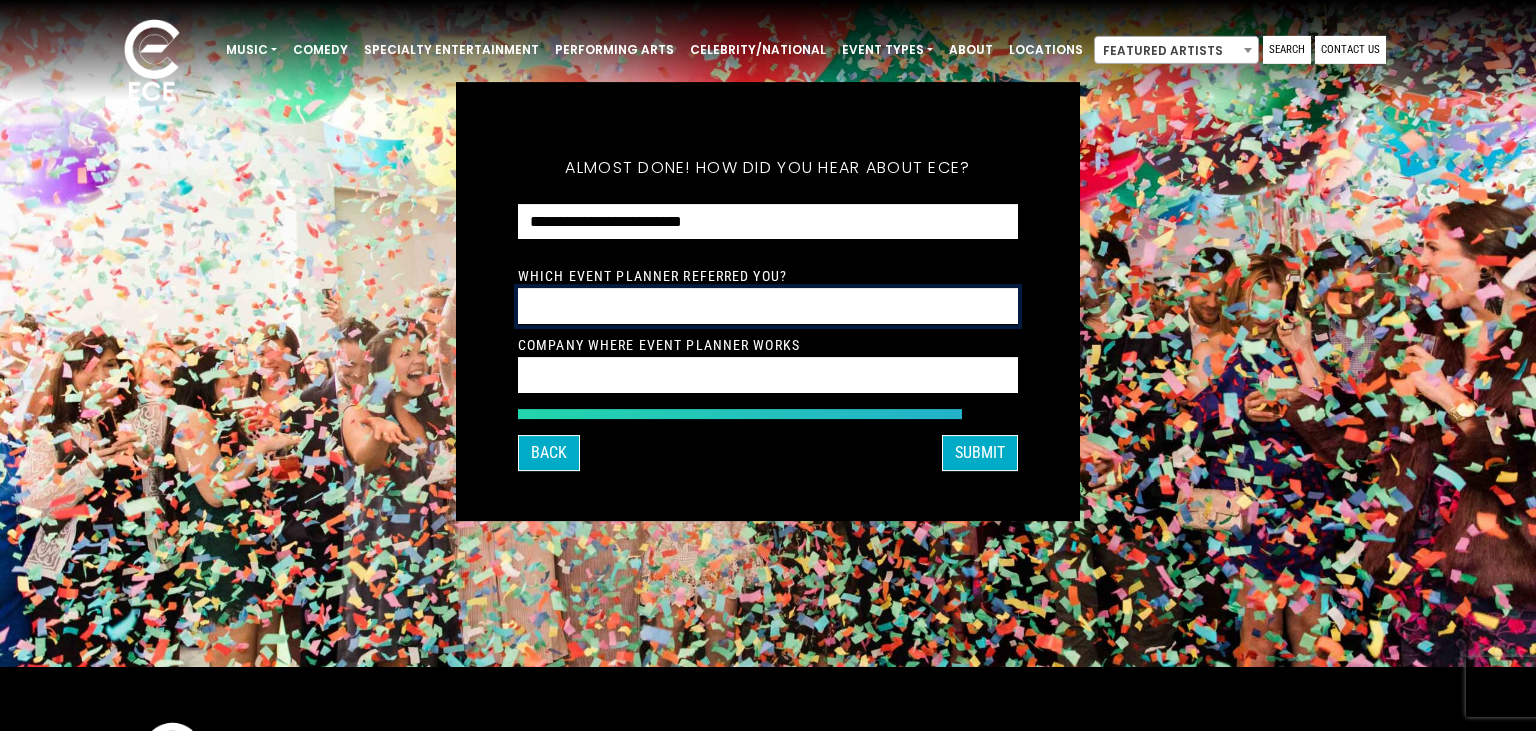 click at bounding box center (768, 306) 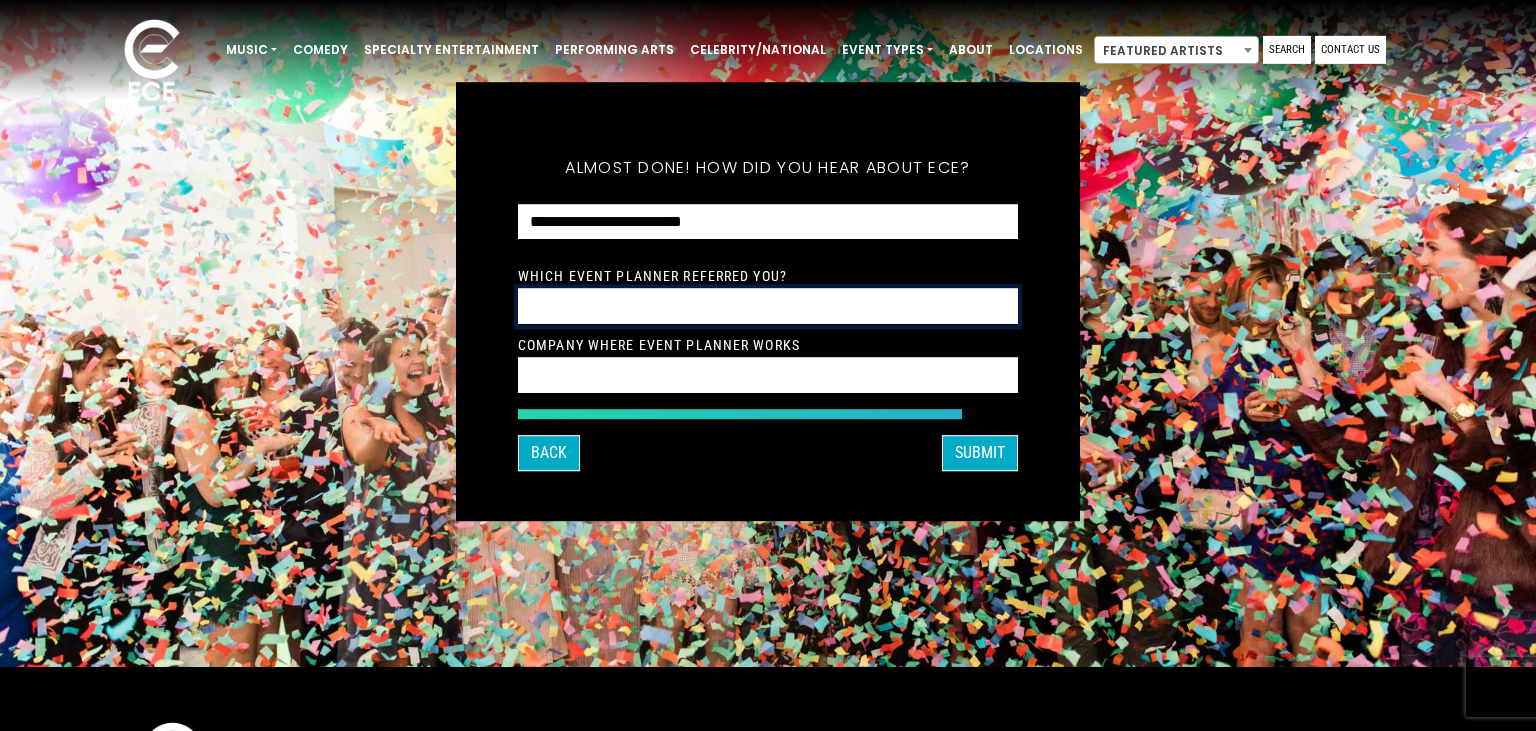 scroll, scrollTop: 0, scrollLeft: 0, axis: both 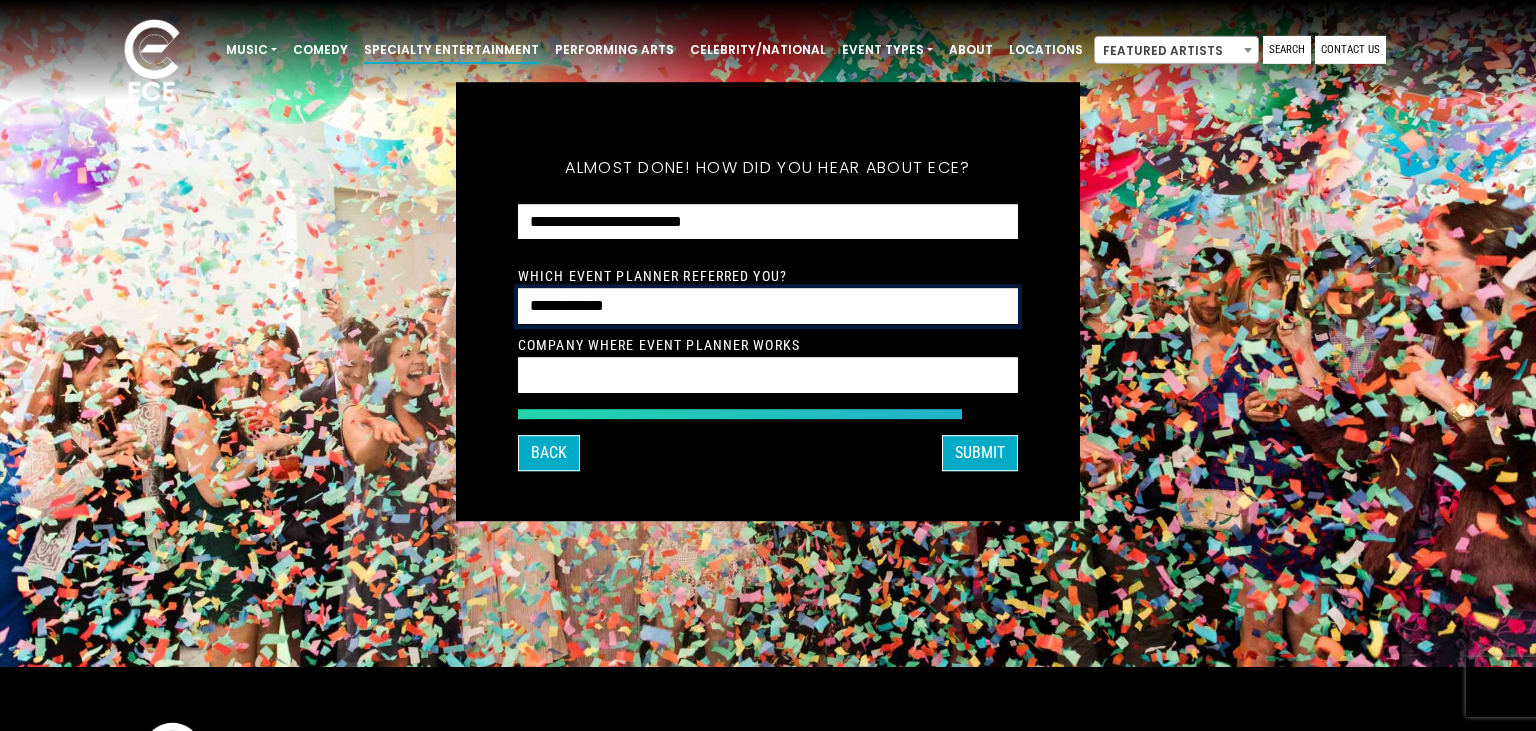 type on "**********" 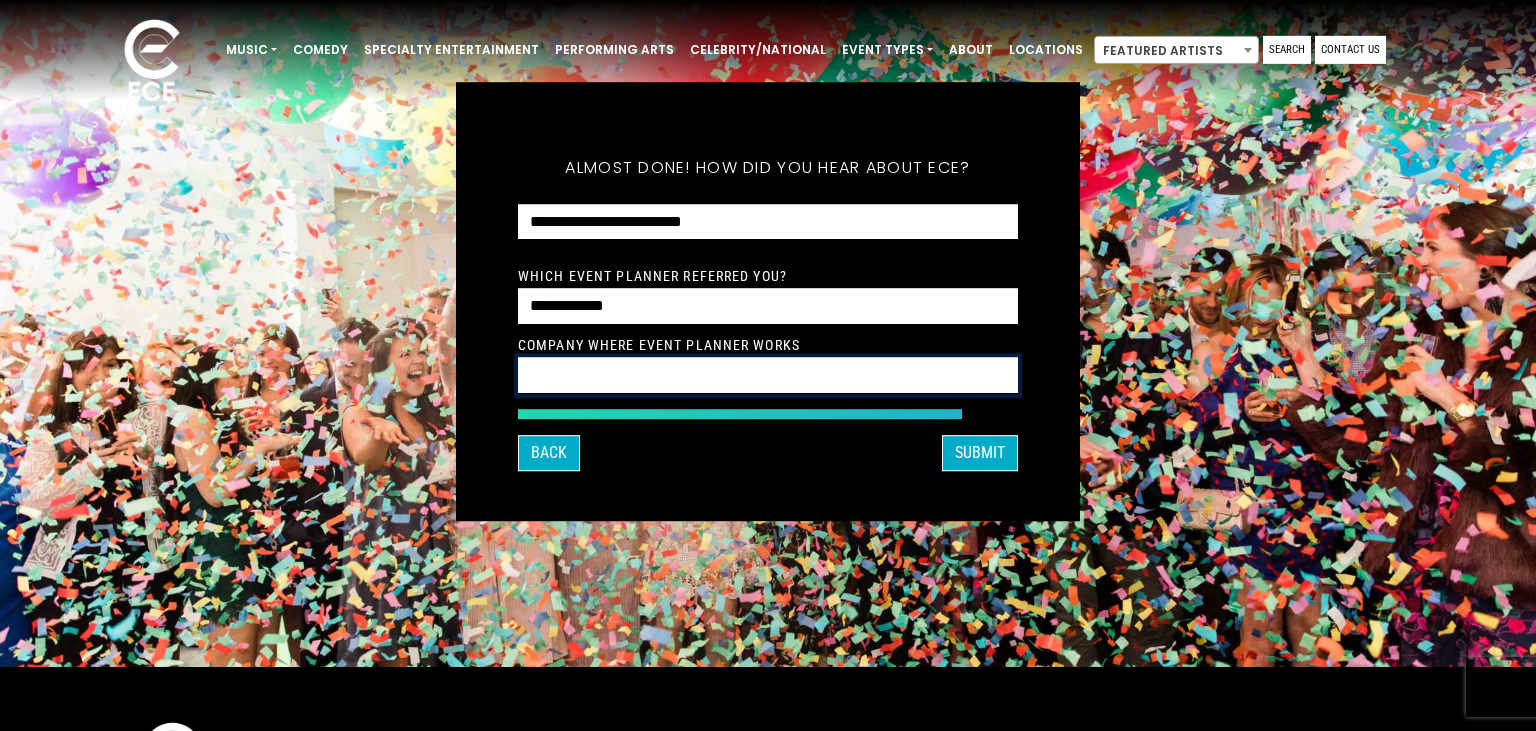 click at bounding box center (768, 375) 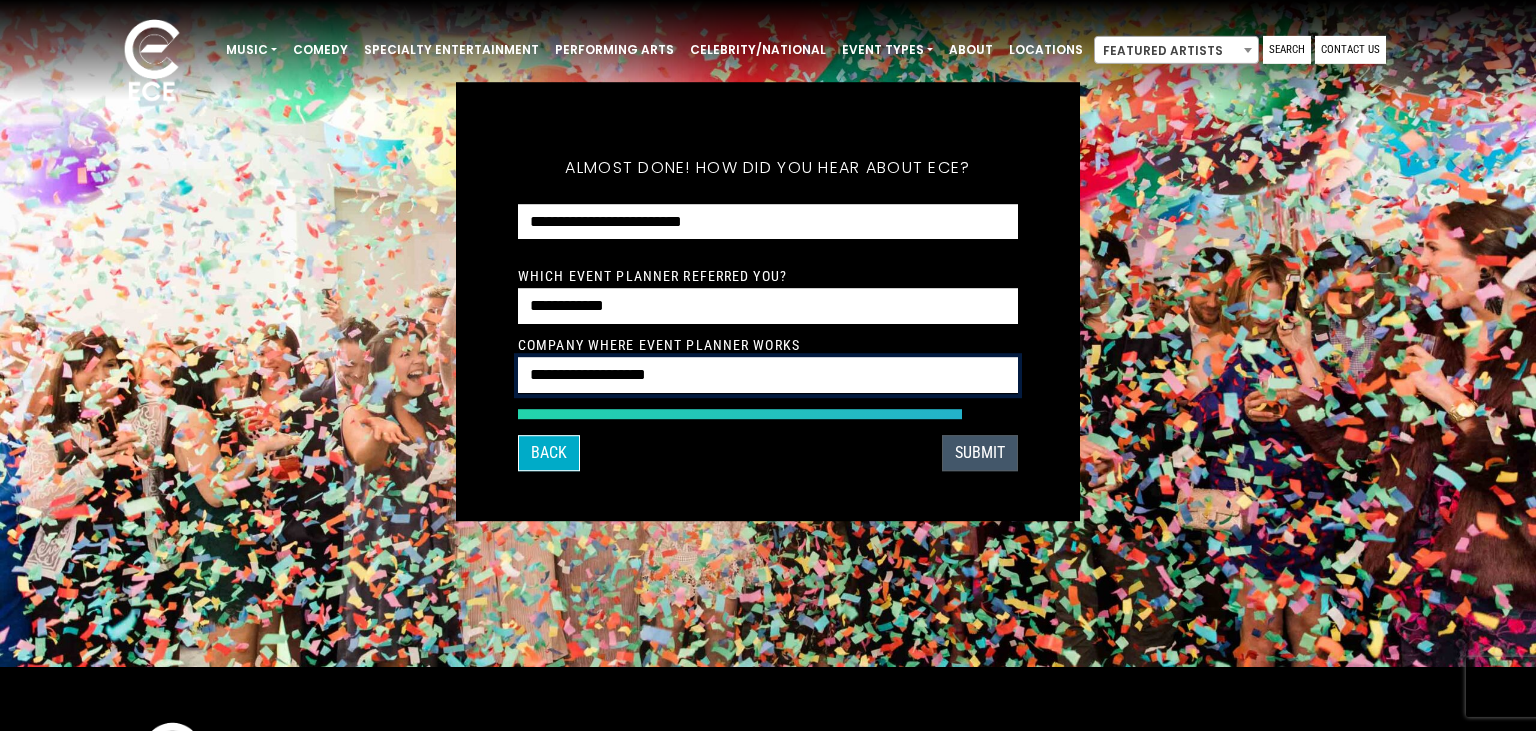 type on "**********" 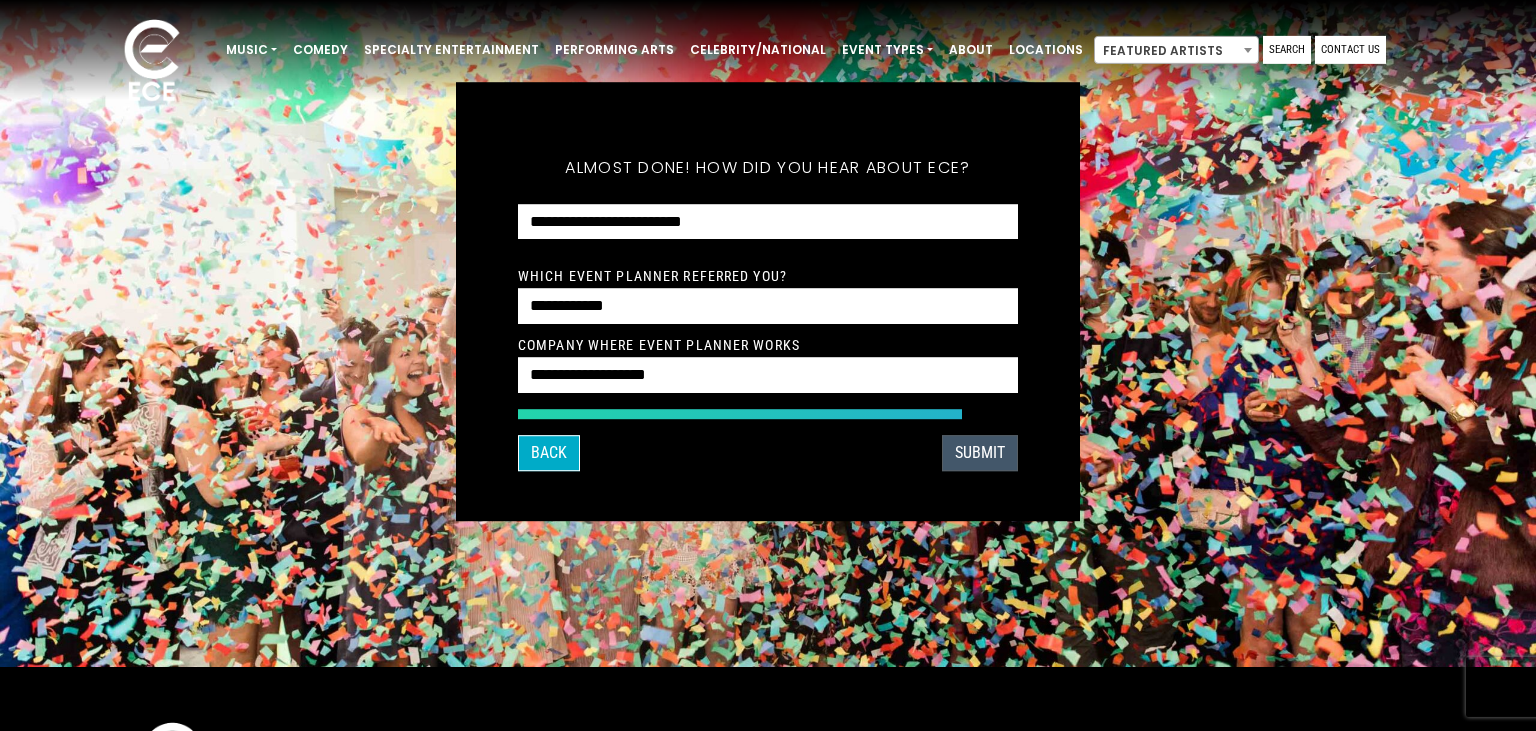 click on "SUBMIT" at bounding box center (980, 453) 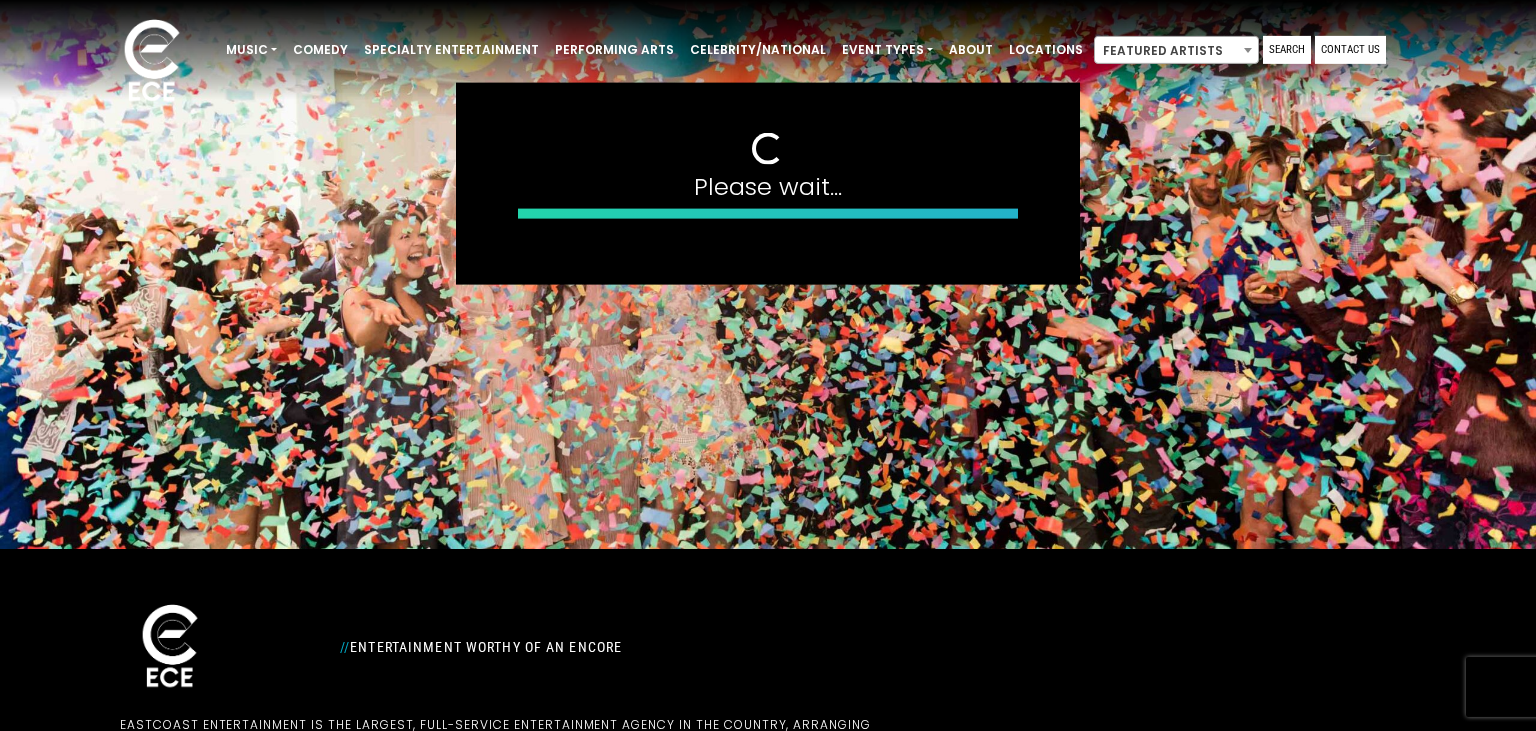 scroll, scrollTop: 188, scrollLeft: 0, axis: vertical 